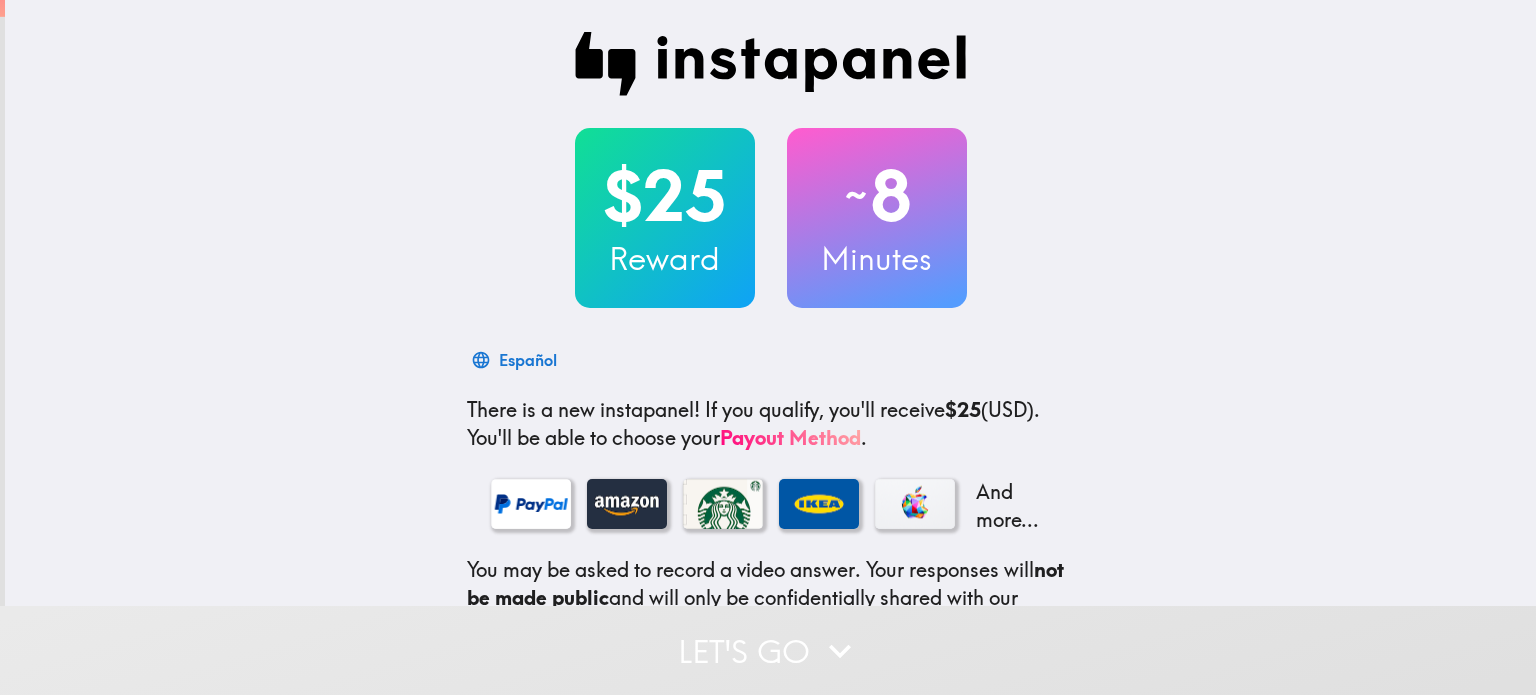 scroll, scrollTop: 0, scrollLeft: 0, axis: both 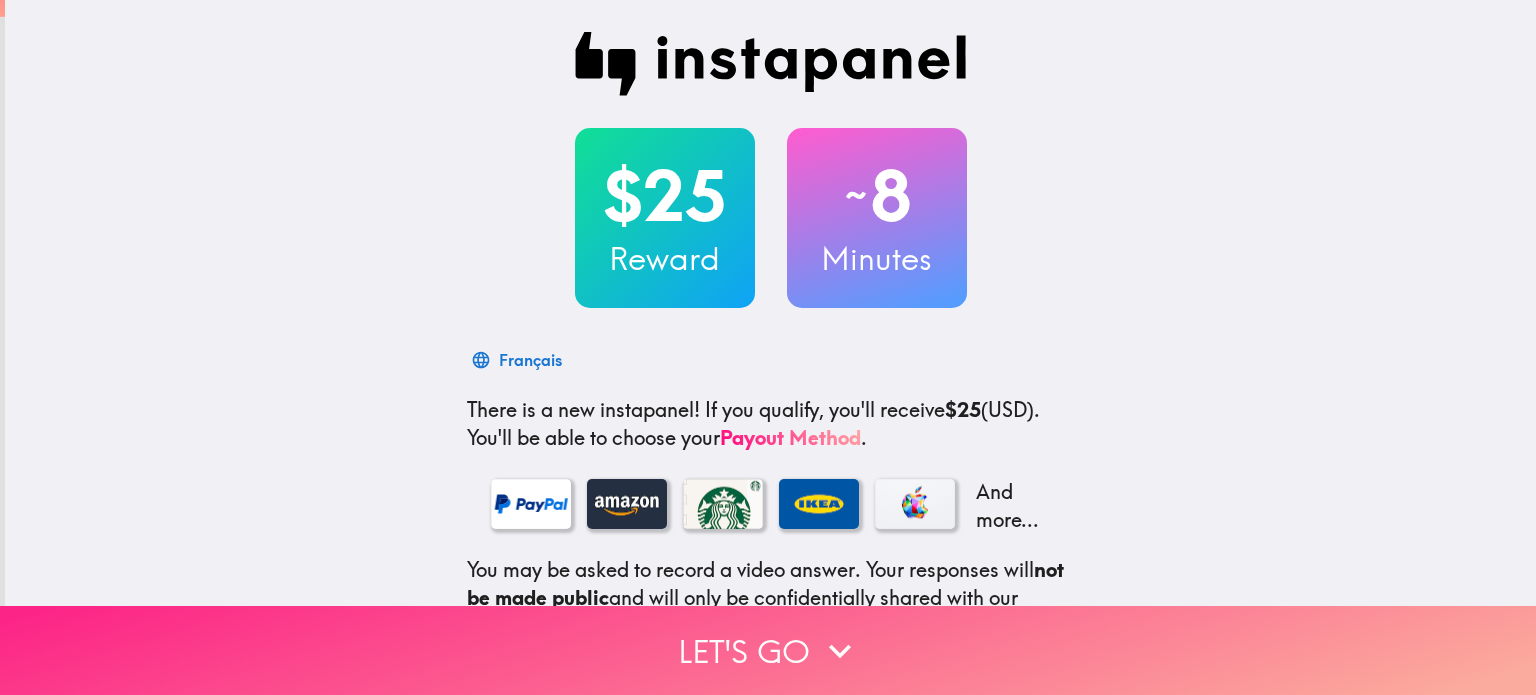 click on "Let's go" at bounding box center [768, 650] 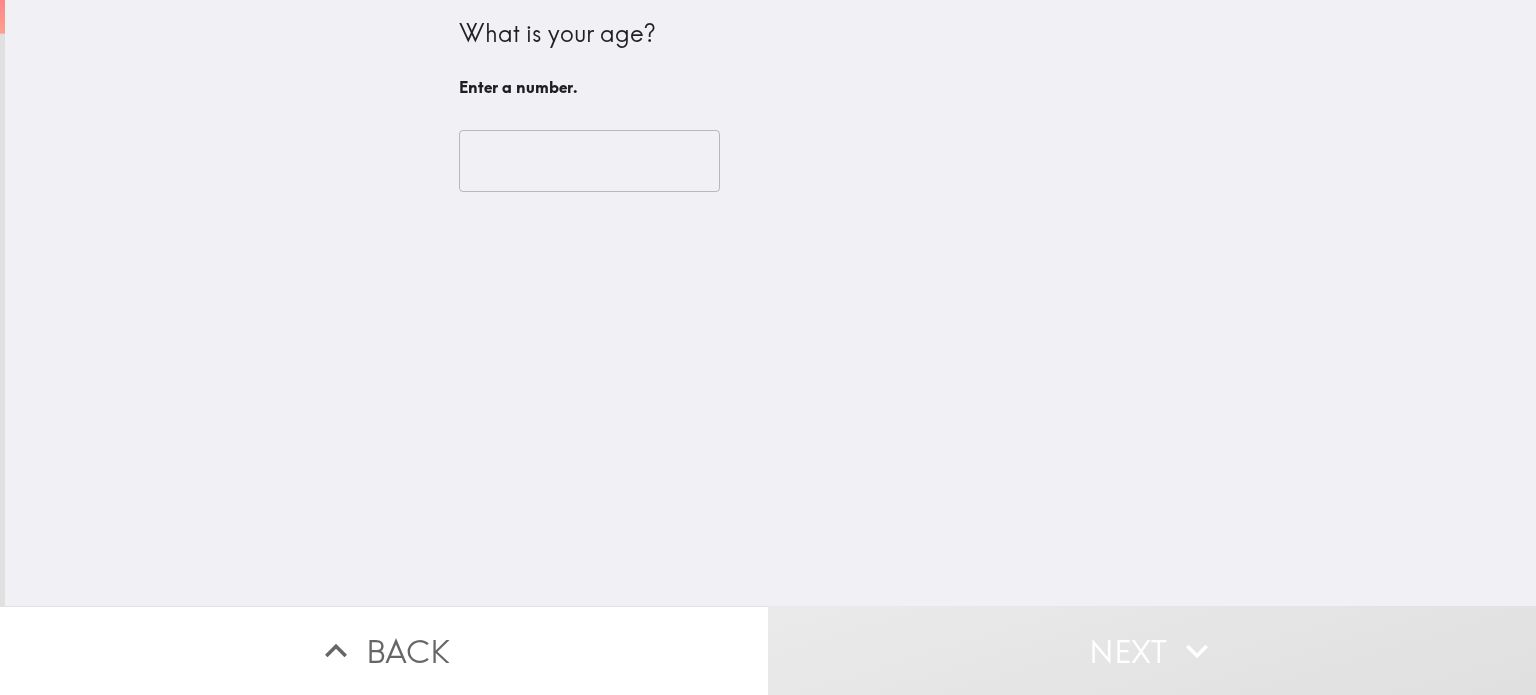 click 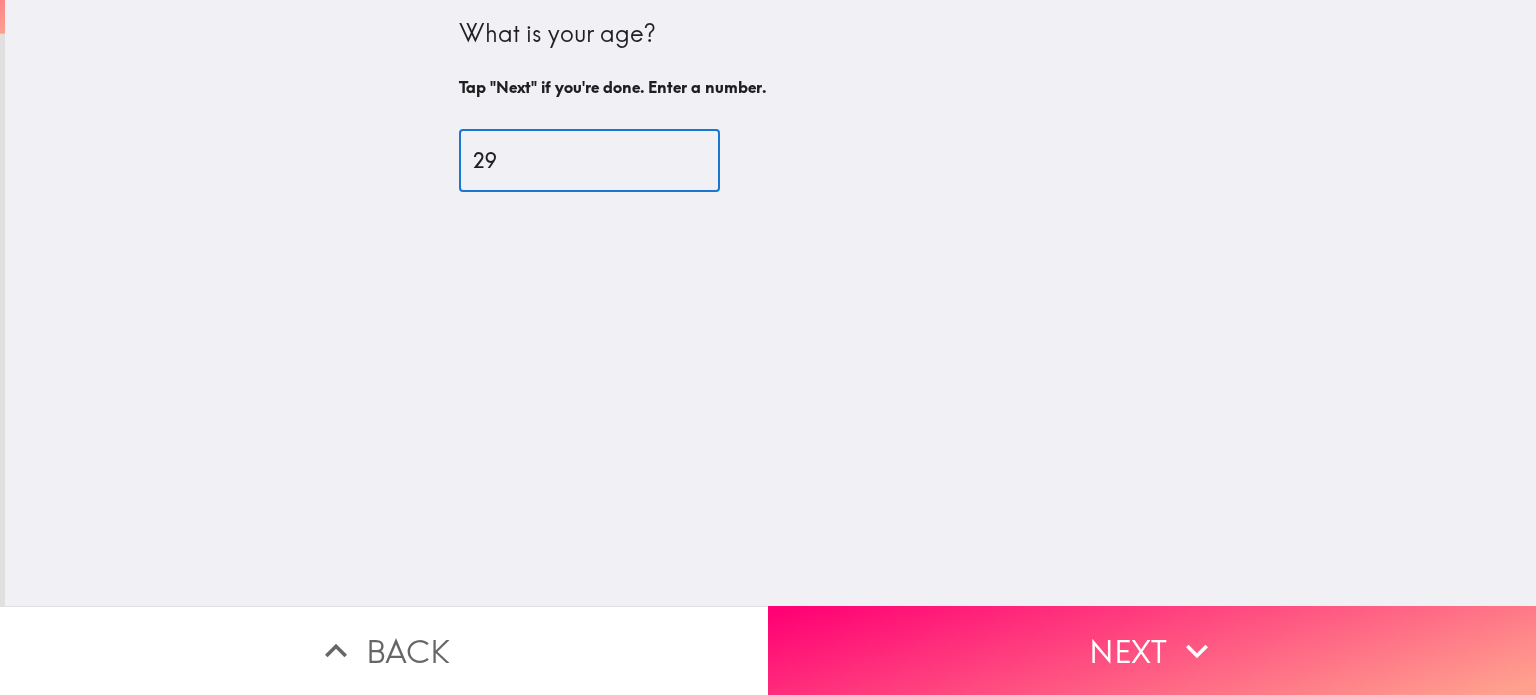 type on "29" 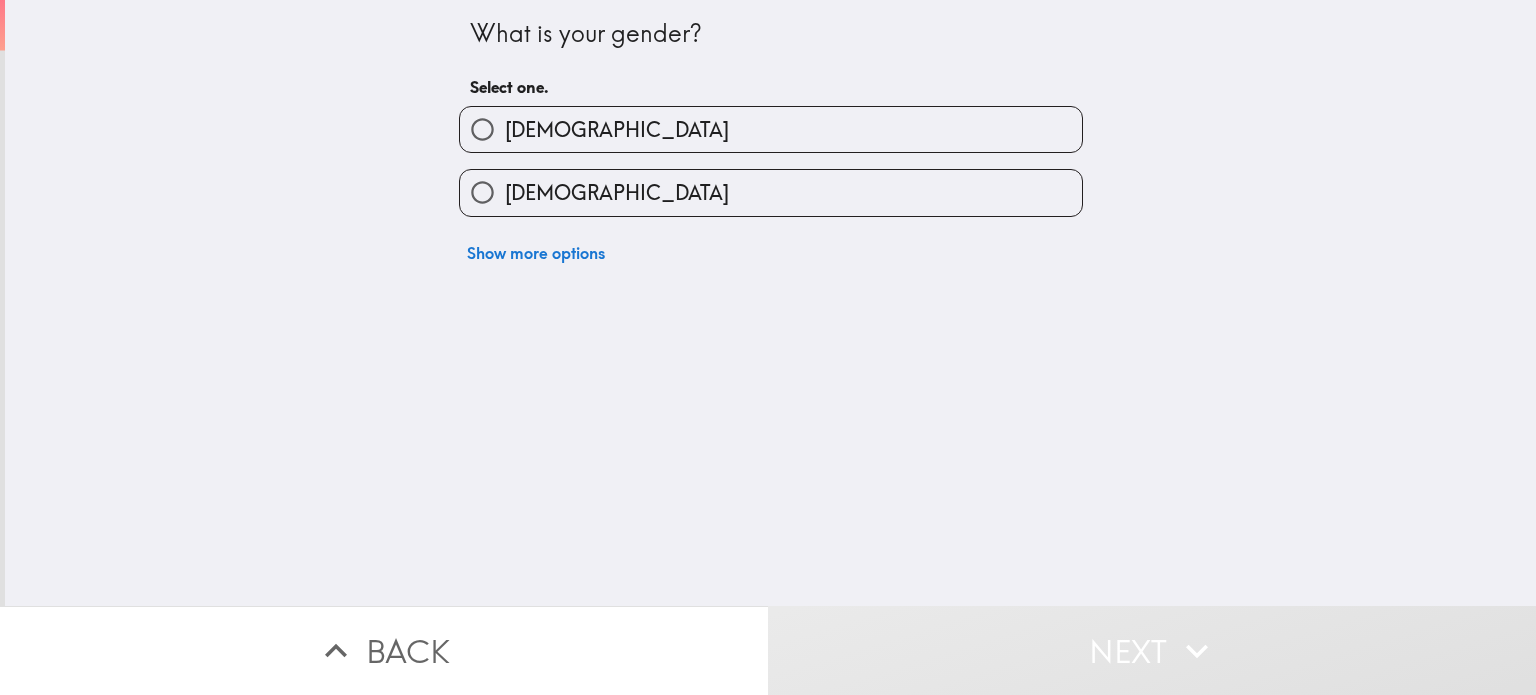 click on "Female" at bounding box center [771, 192] 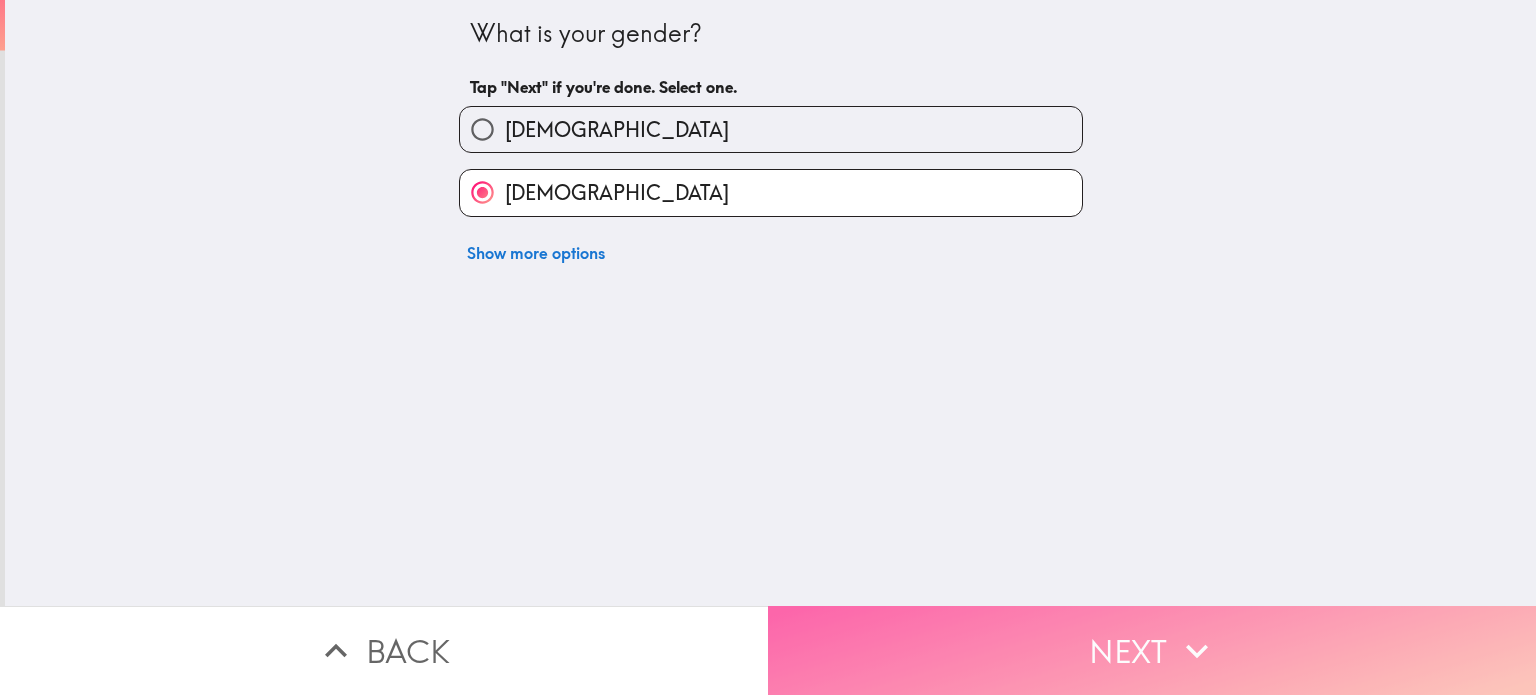 click on "Next" at bounding box center (1152, 650) 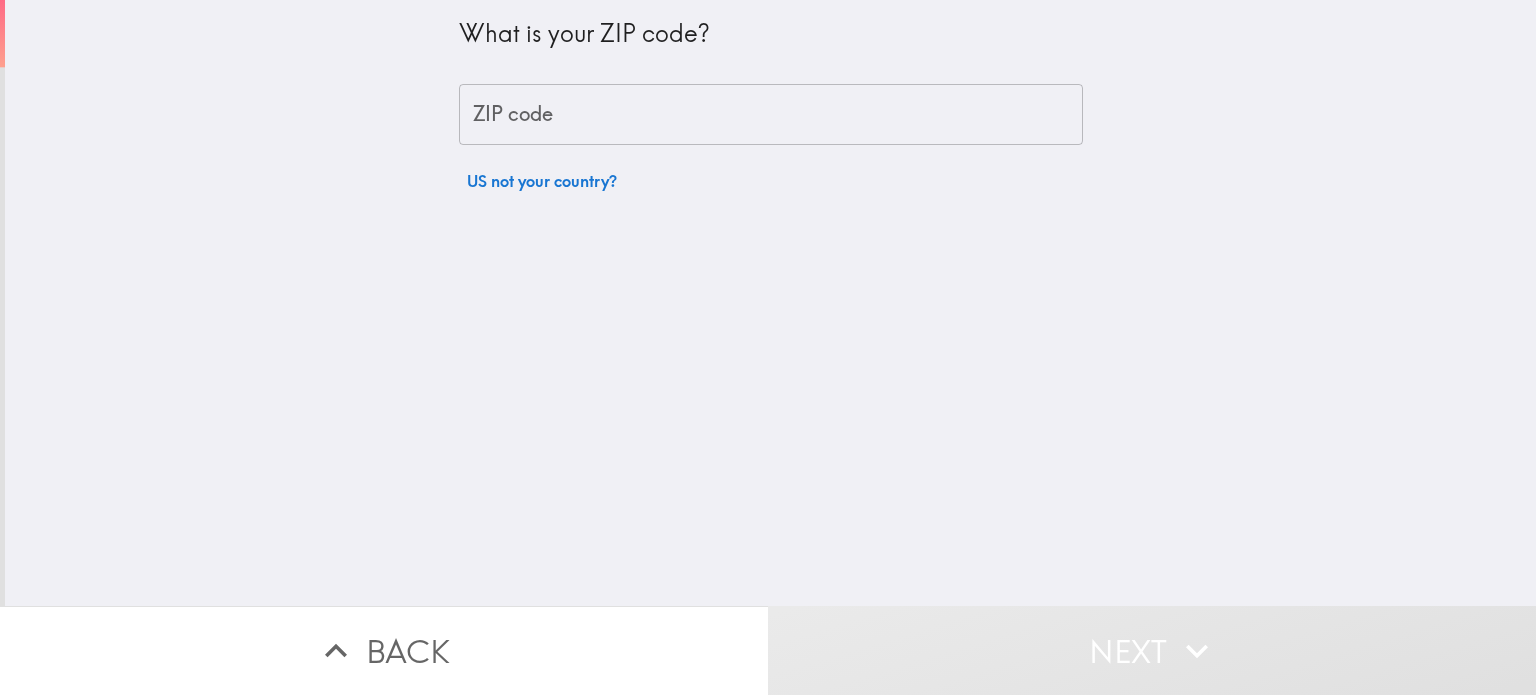 click on "ZIP code" at bounding box center (771, 115) 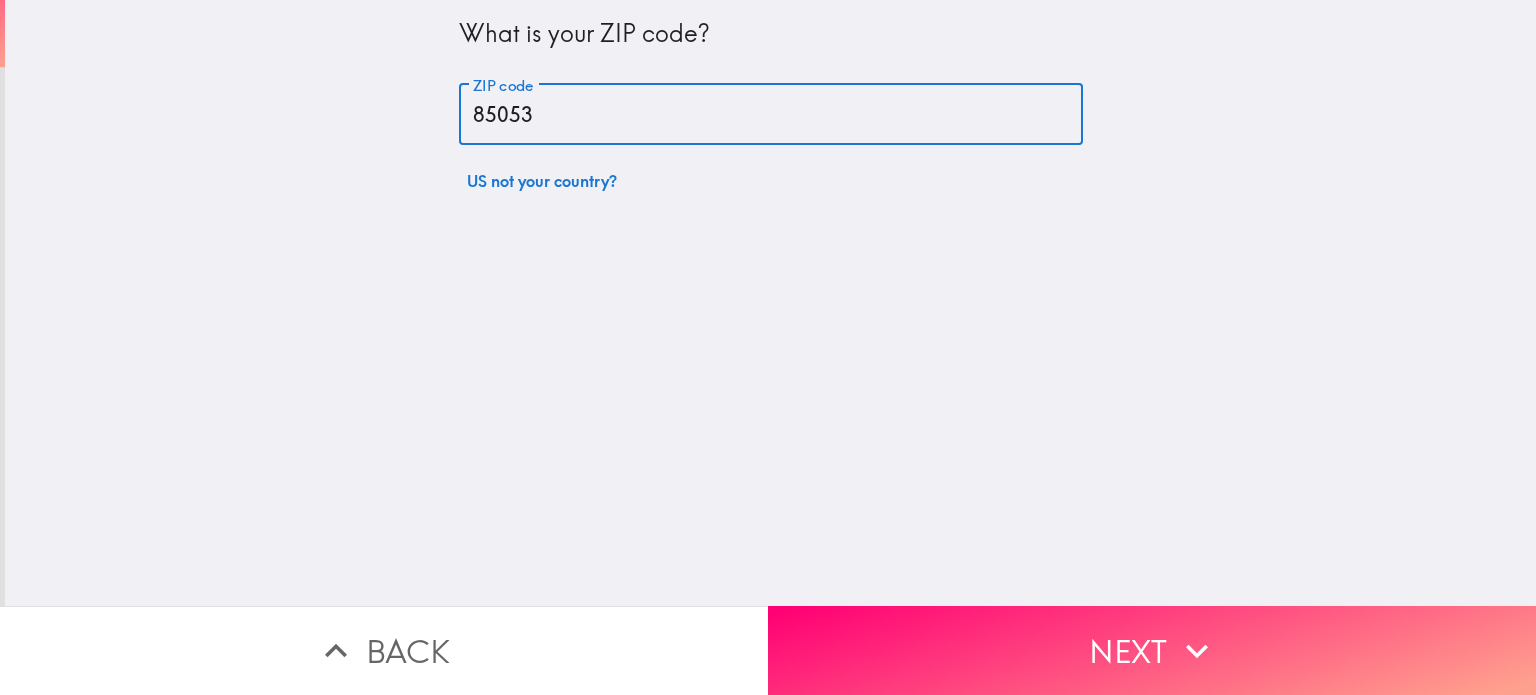 type on "85053" 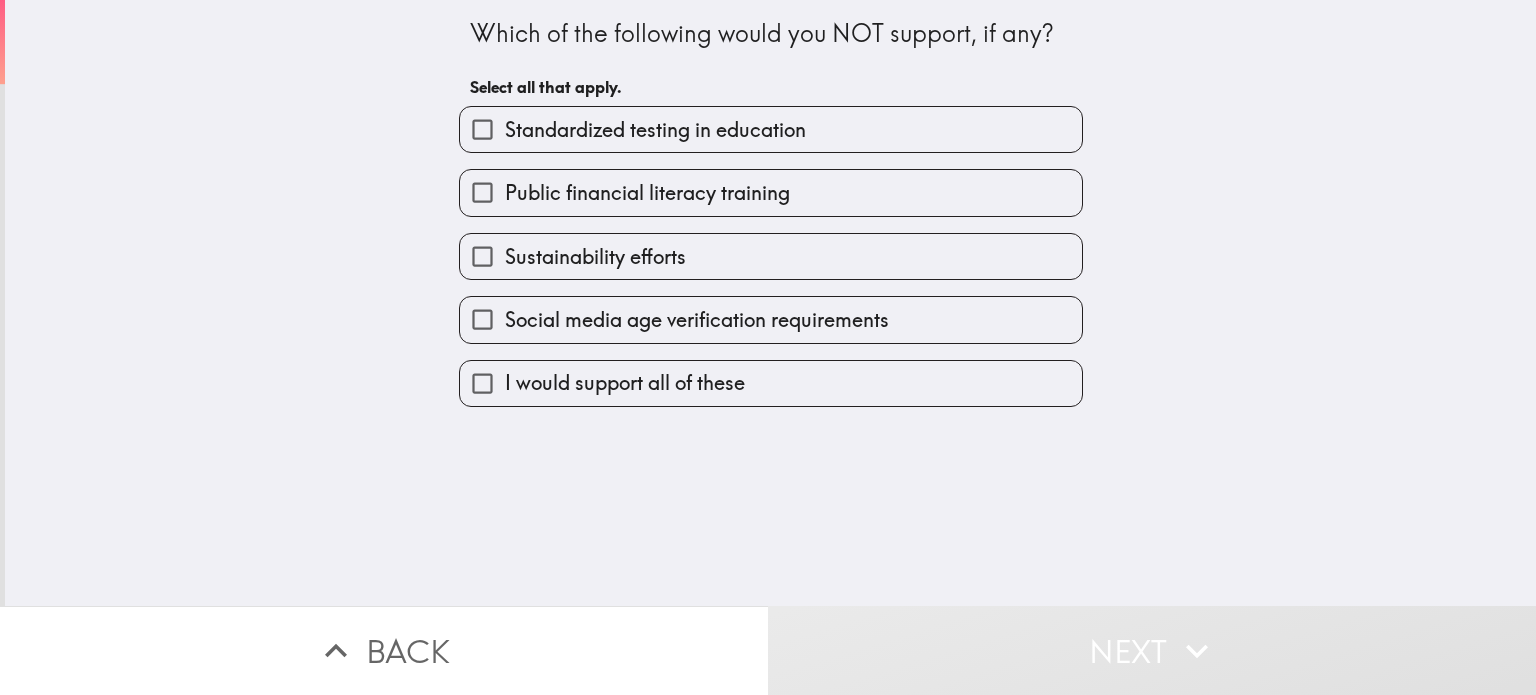 click on "I would support all of these" at bounding box center [482, 383] 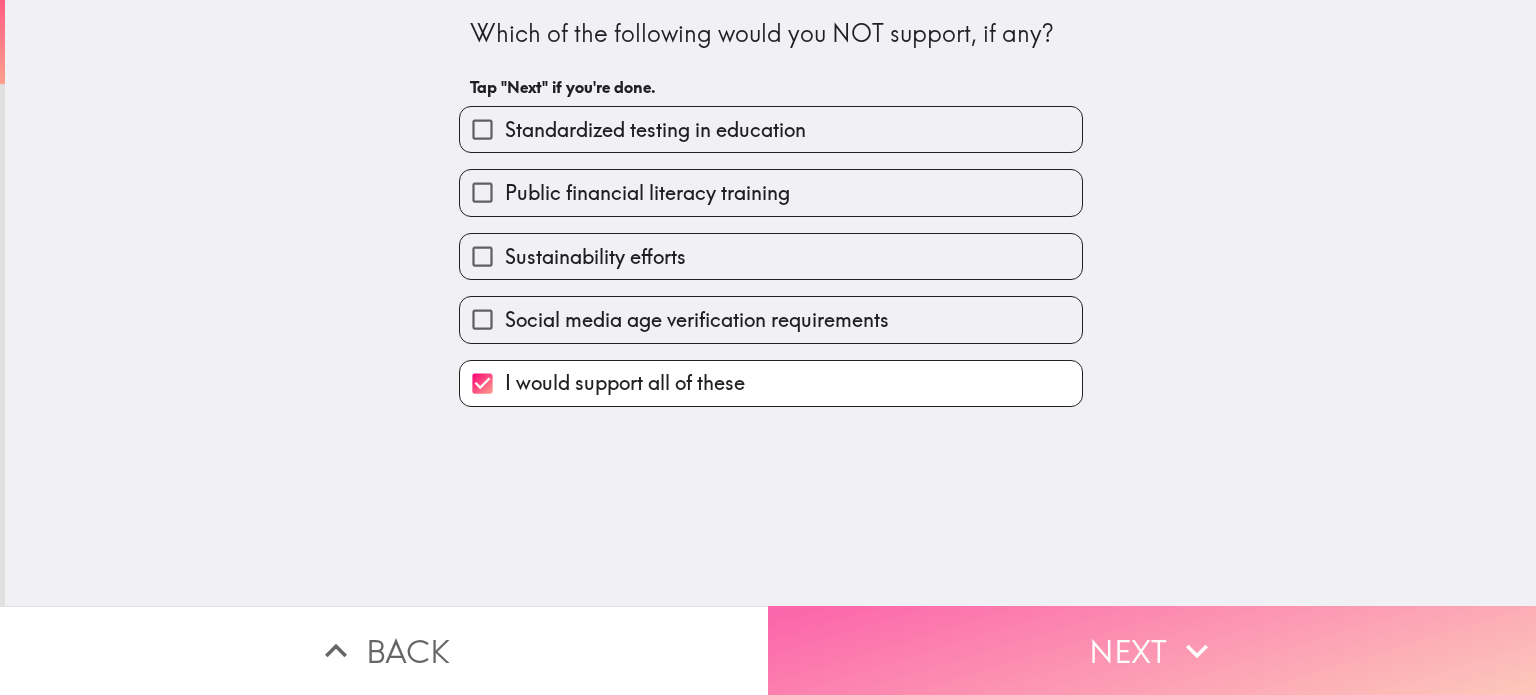 click on "Next" at bounding box center [1152, 650] 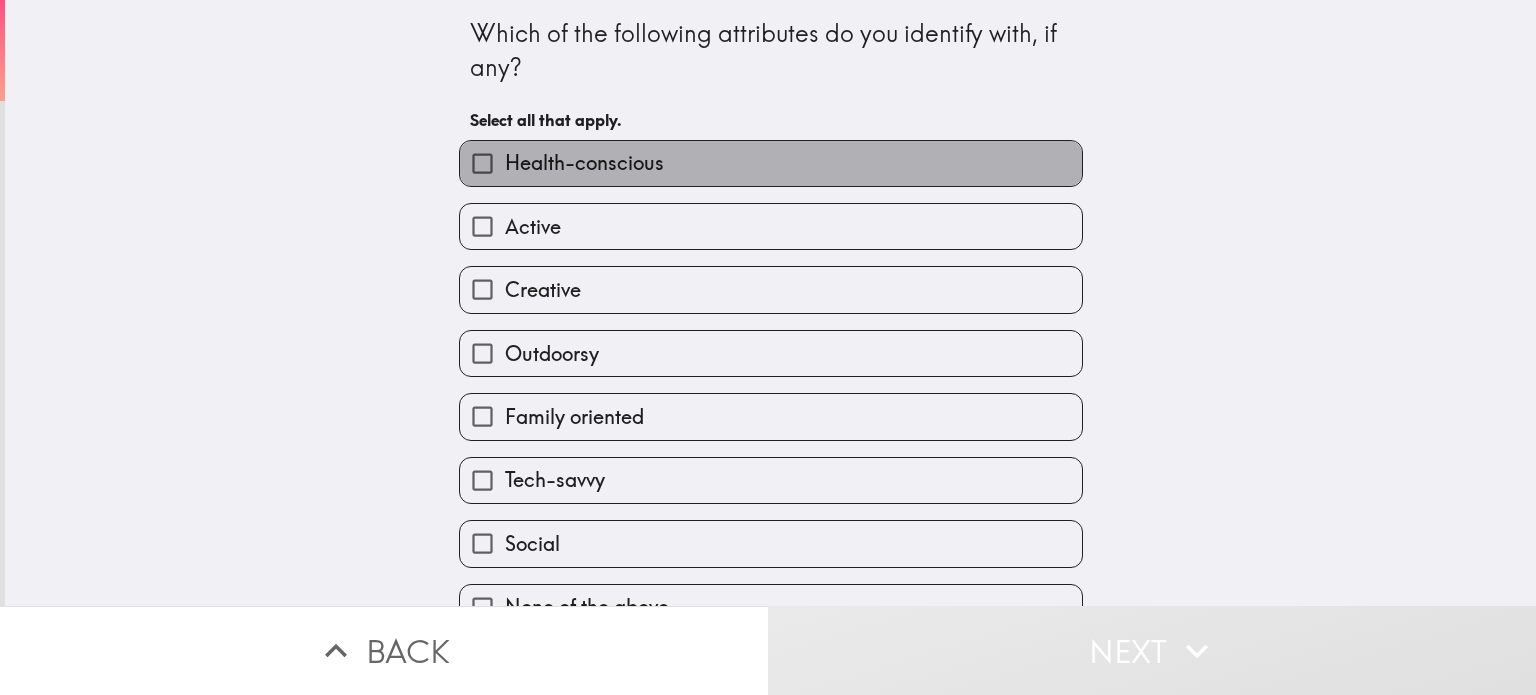 click on "Health-conscious" at bounding box center (771, 163) 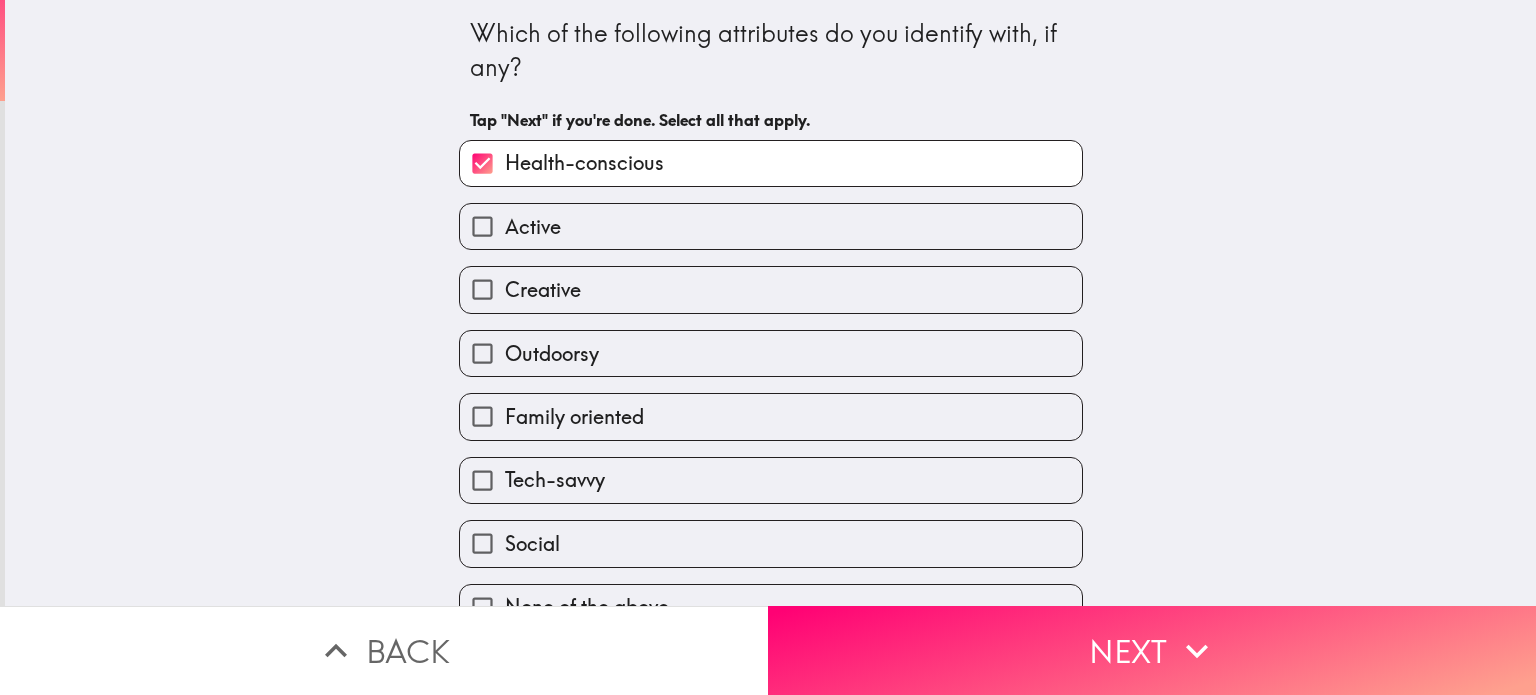 click on "Active" at bounding box center (533, 227) 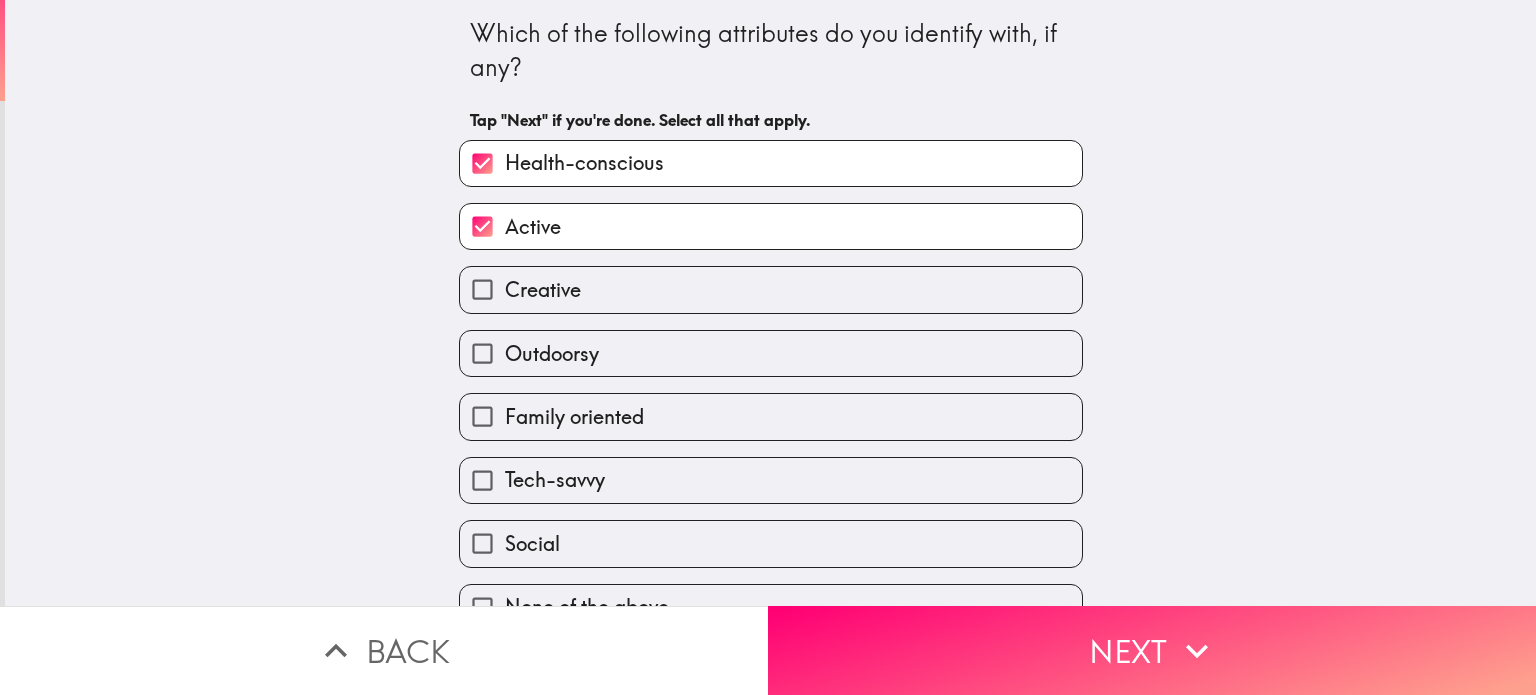 click on "Creative" at bounding box center (543, 290) 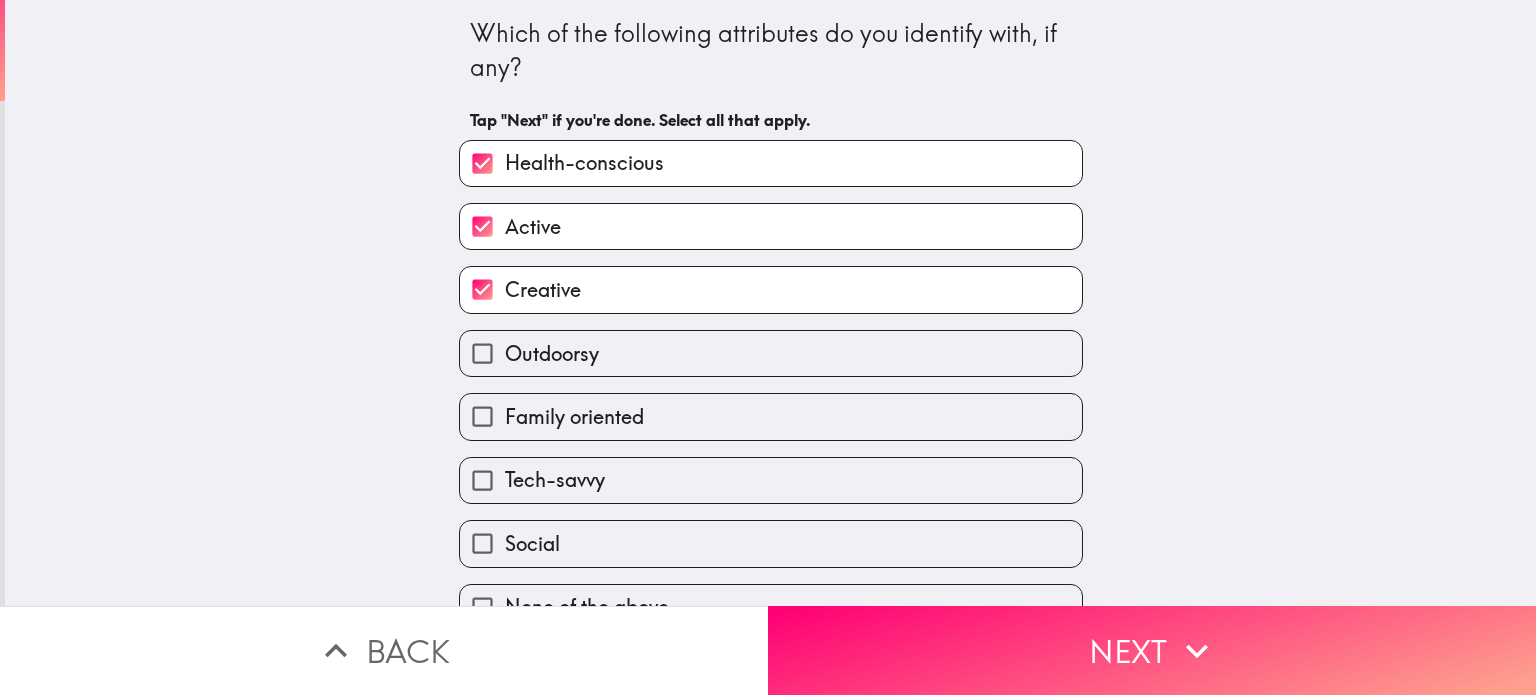 click on "Outdoorsy" at bounding box center [771, 353] 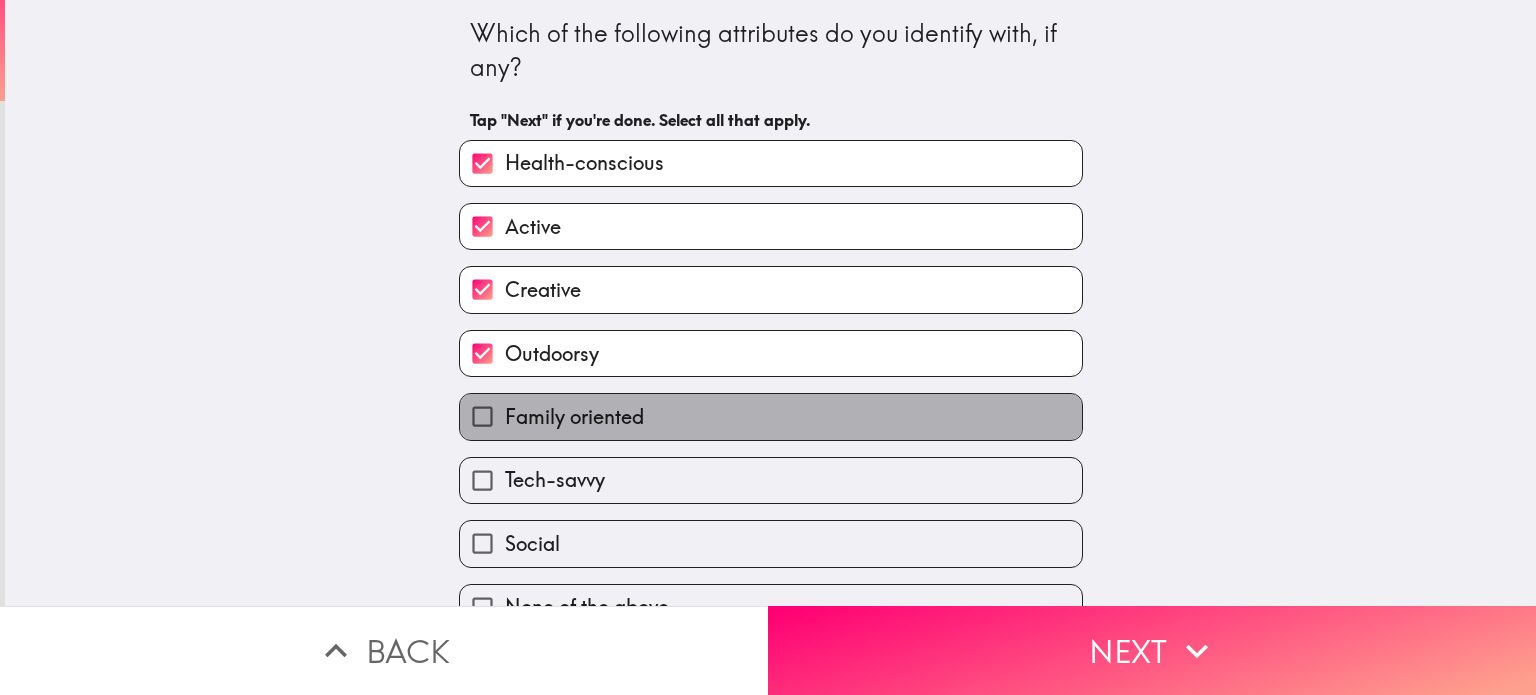 click on "Family oriented" at bounding box center (574, 417) 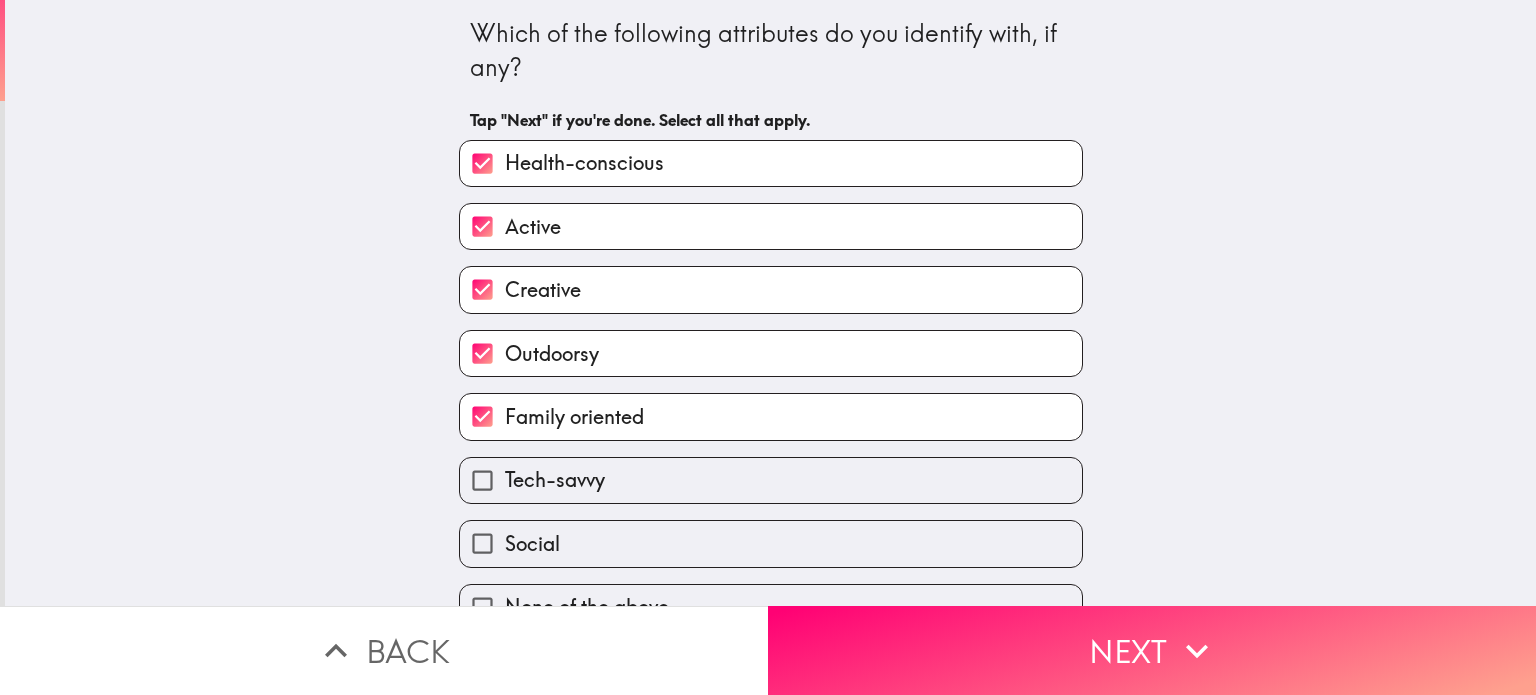 scroll, scrollTop: 36, scrollLeft: 0, axis: vertical 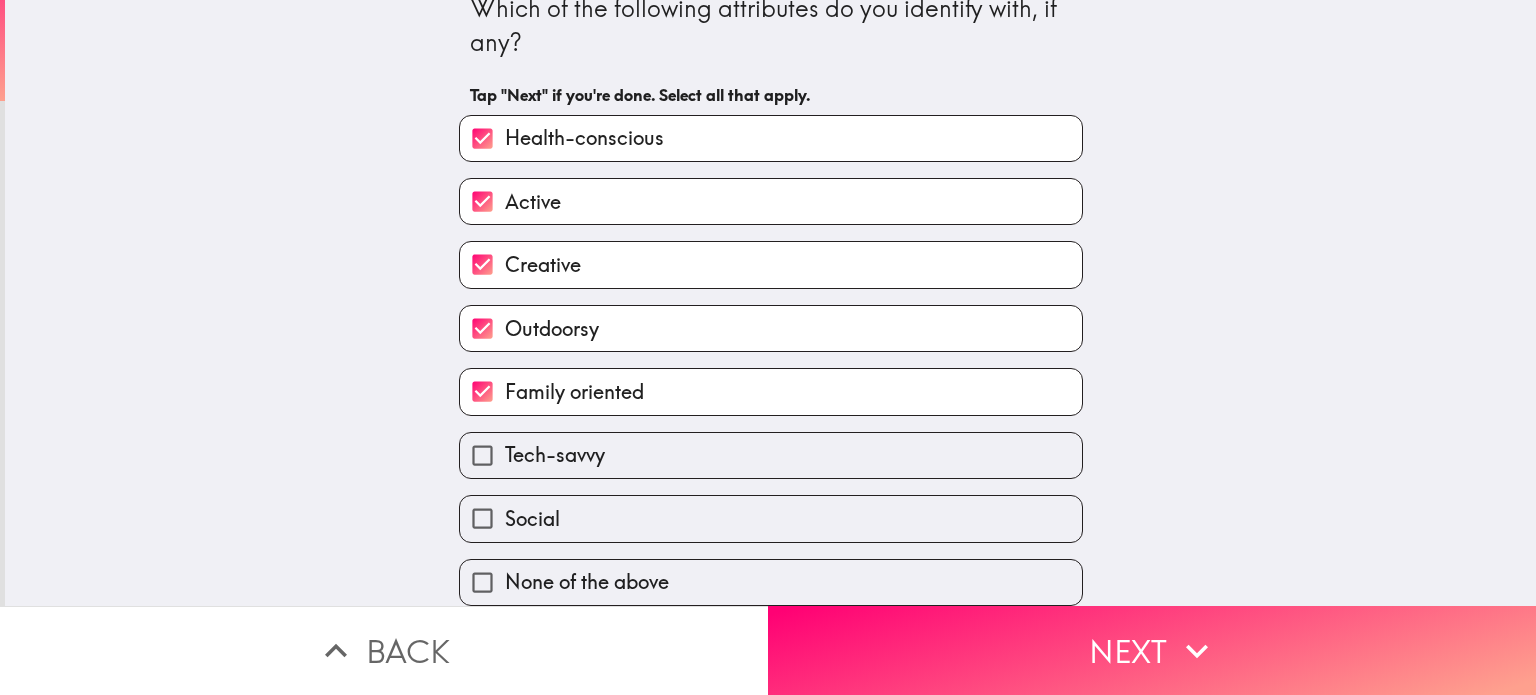 click on "Tech-savvy" at bounding box center (555, 455) 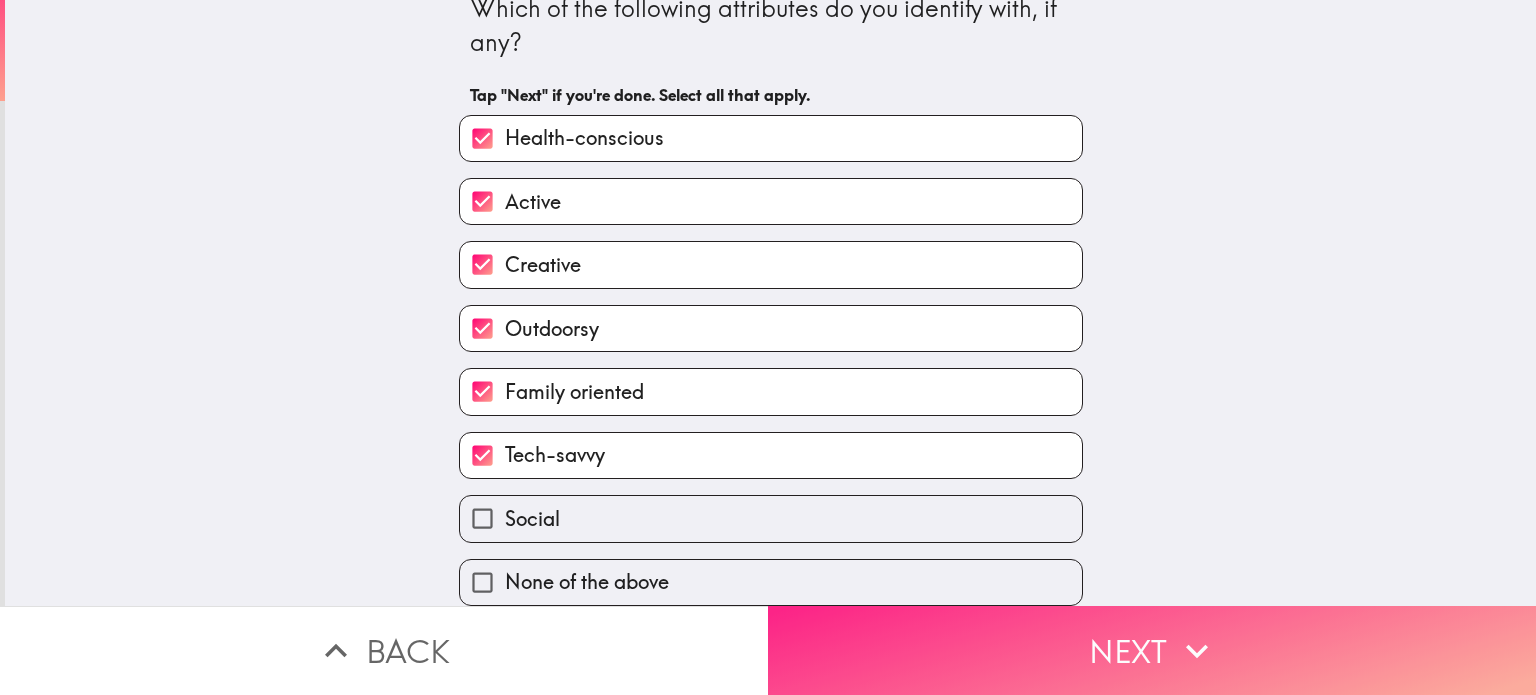 click on "Next" at bounding box center [1152, 650] 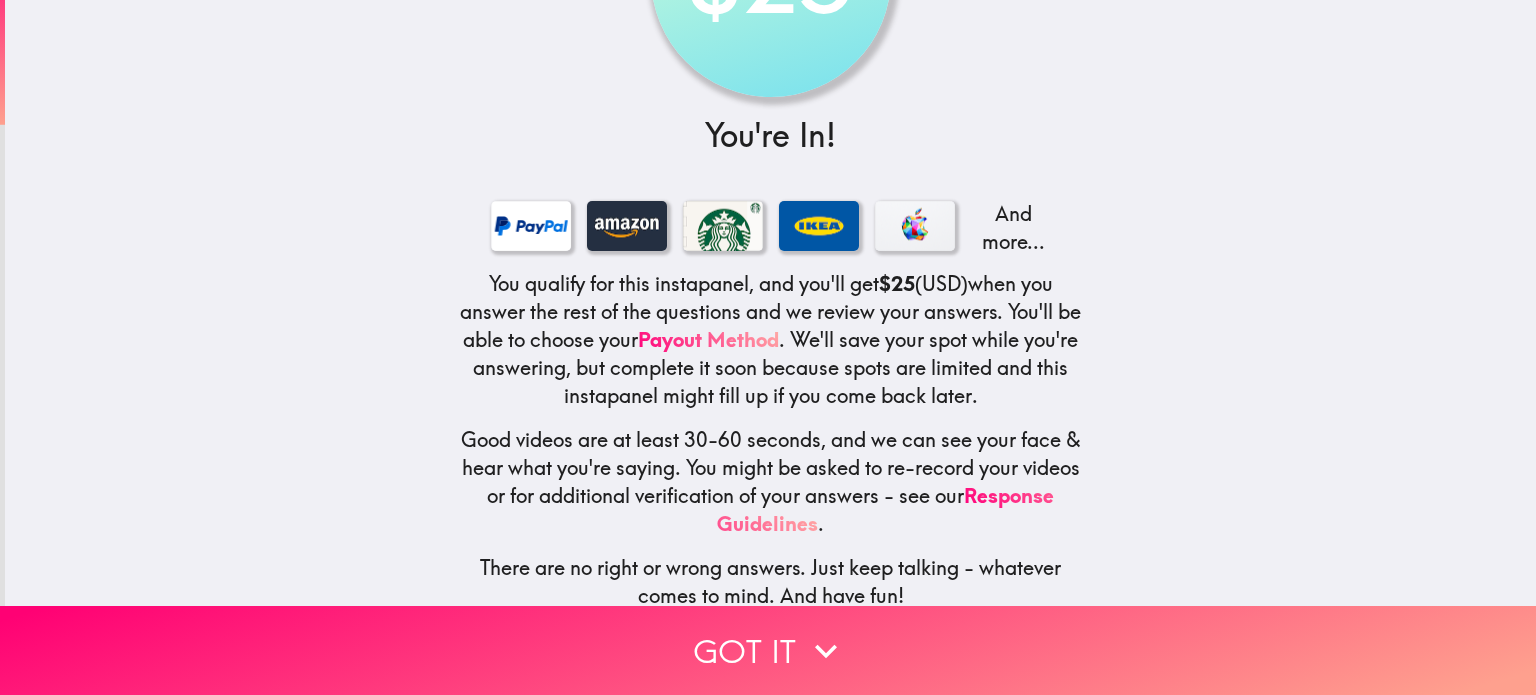 scroll, scrollTop: 209, scrollLeft: 0, axis: vertical 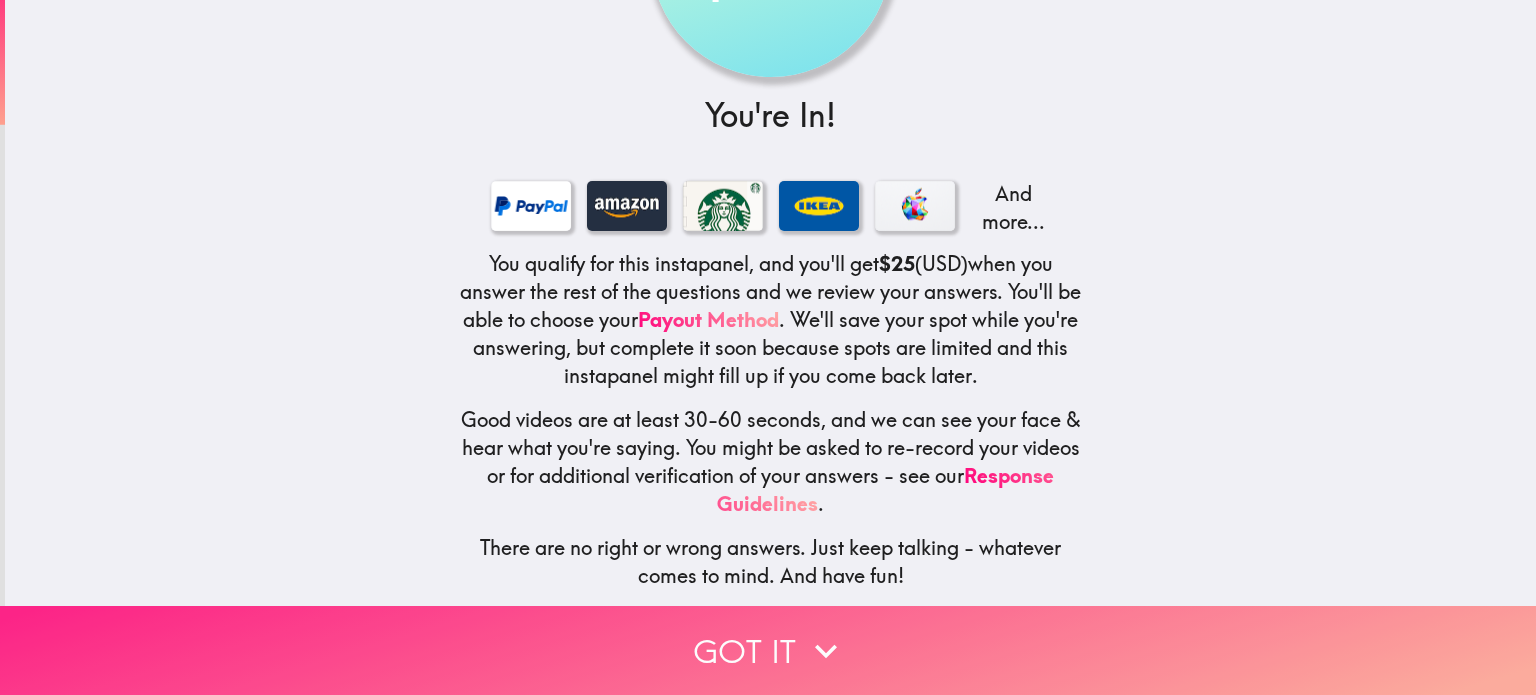 click on "Got it" at bounding box center [768, 650] 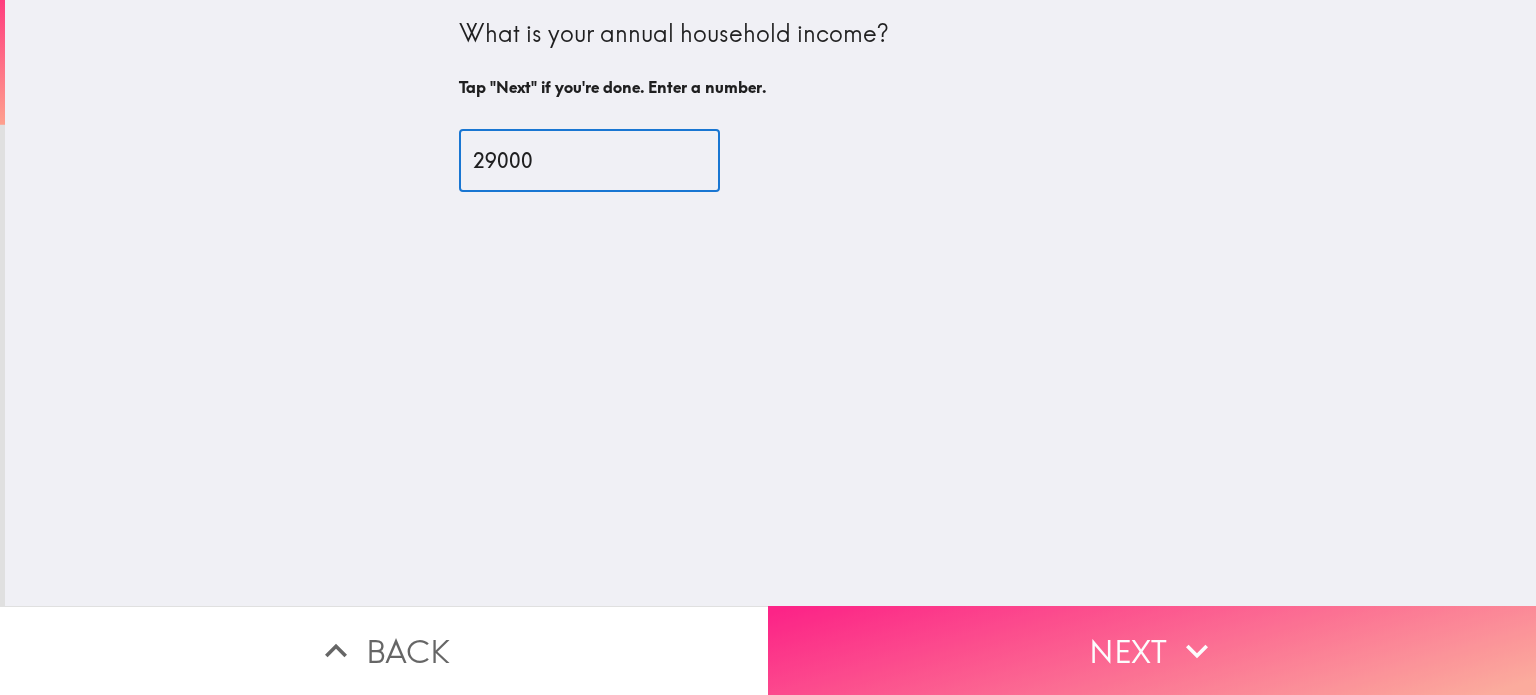 type on "29000" 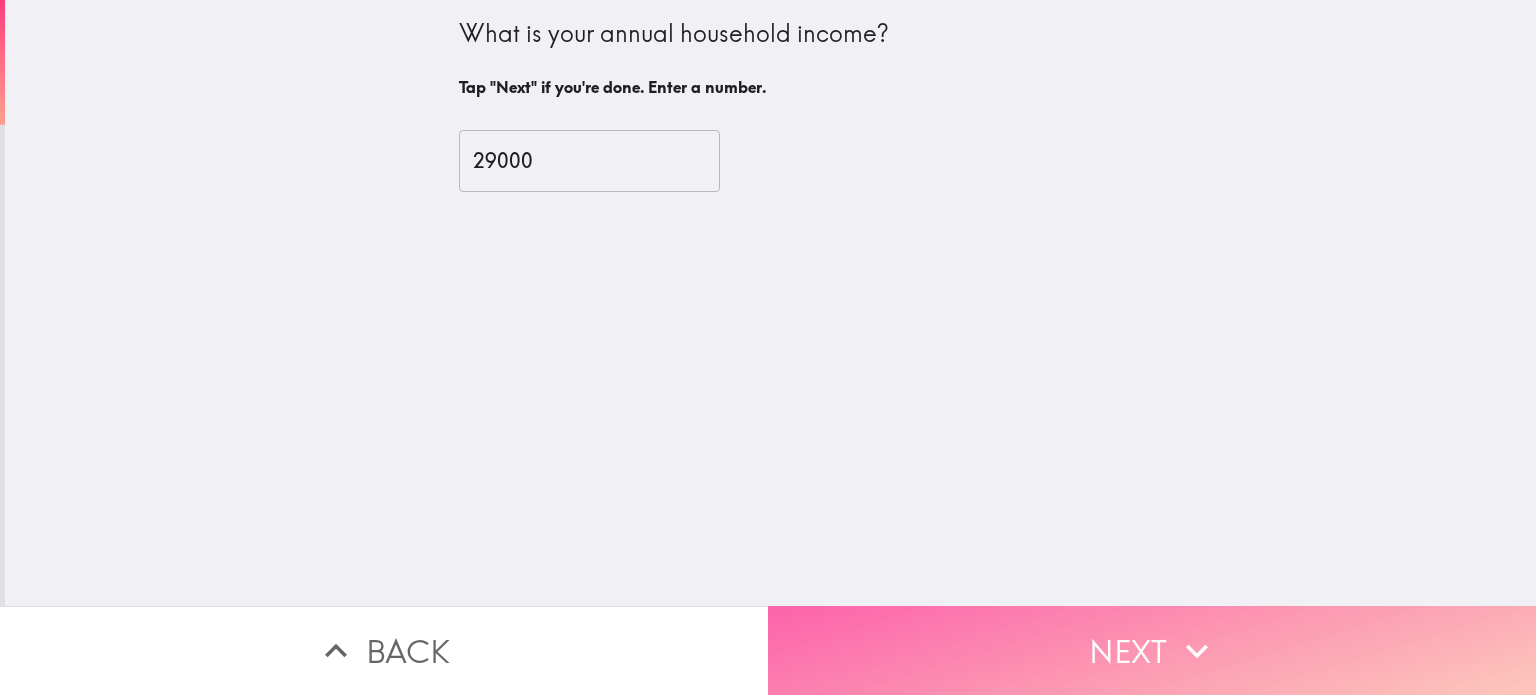 click on "Next" at bounding box center (1152, 650) 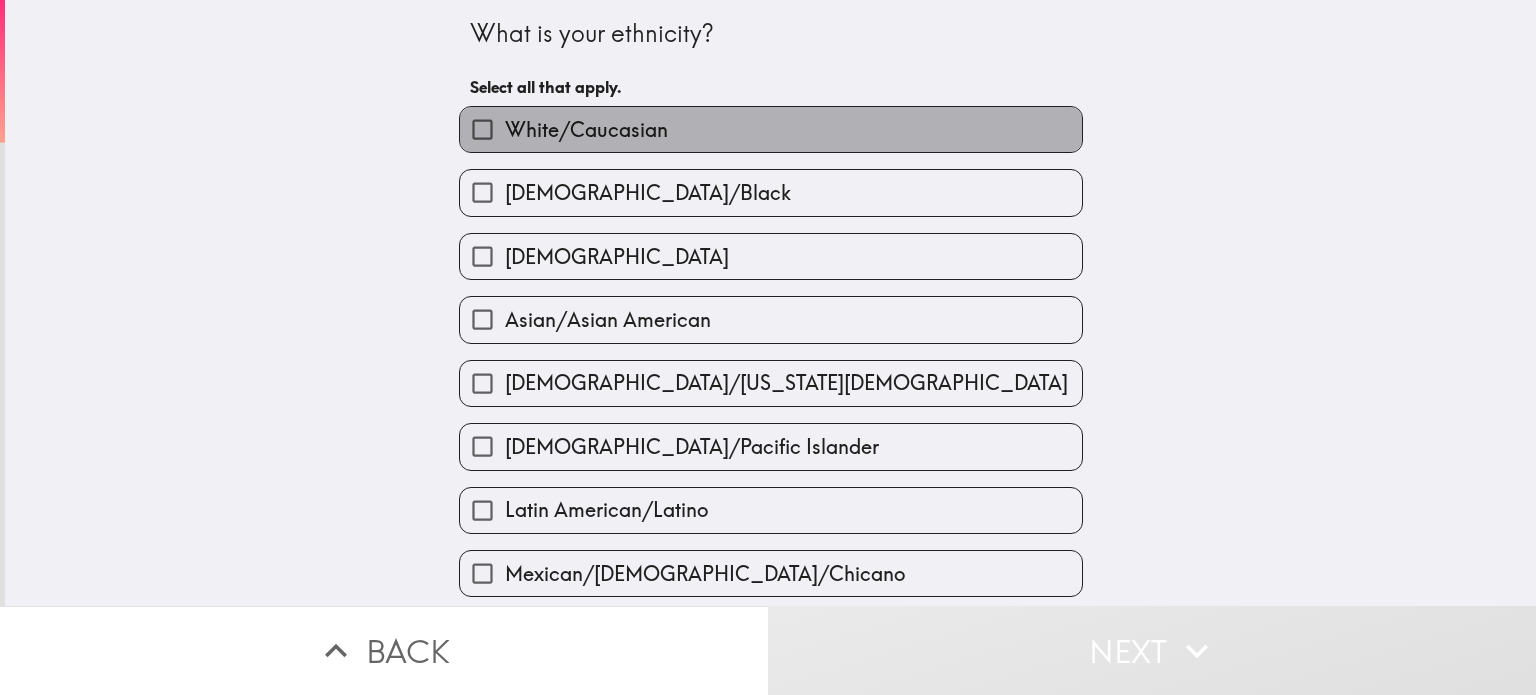 click on "White/Caucasian" at bounding box center (771, 129) 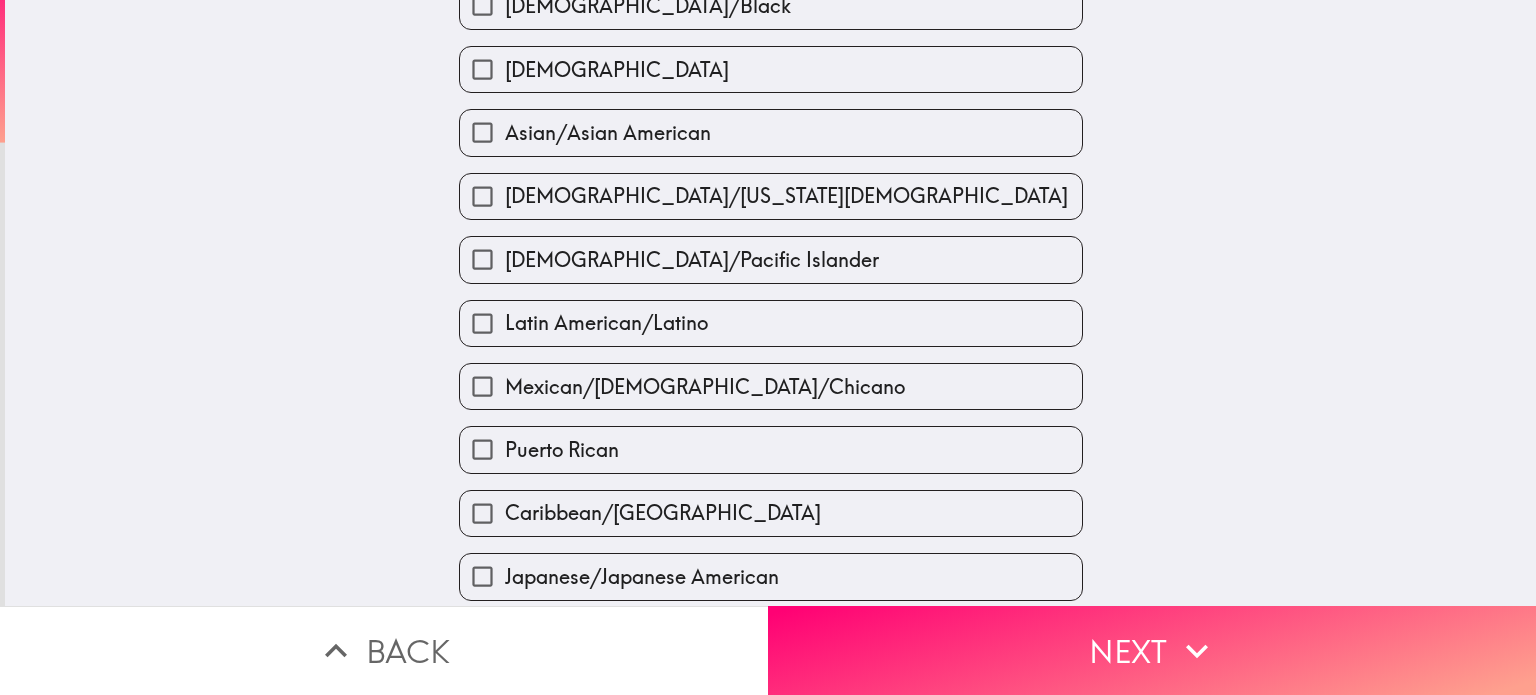 scroll, scrollTop: 204, scrollLeft: 0, axis: vertical 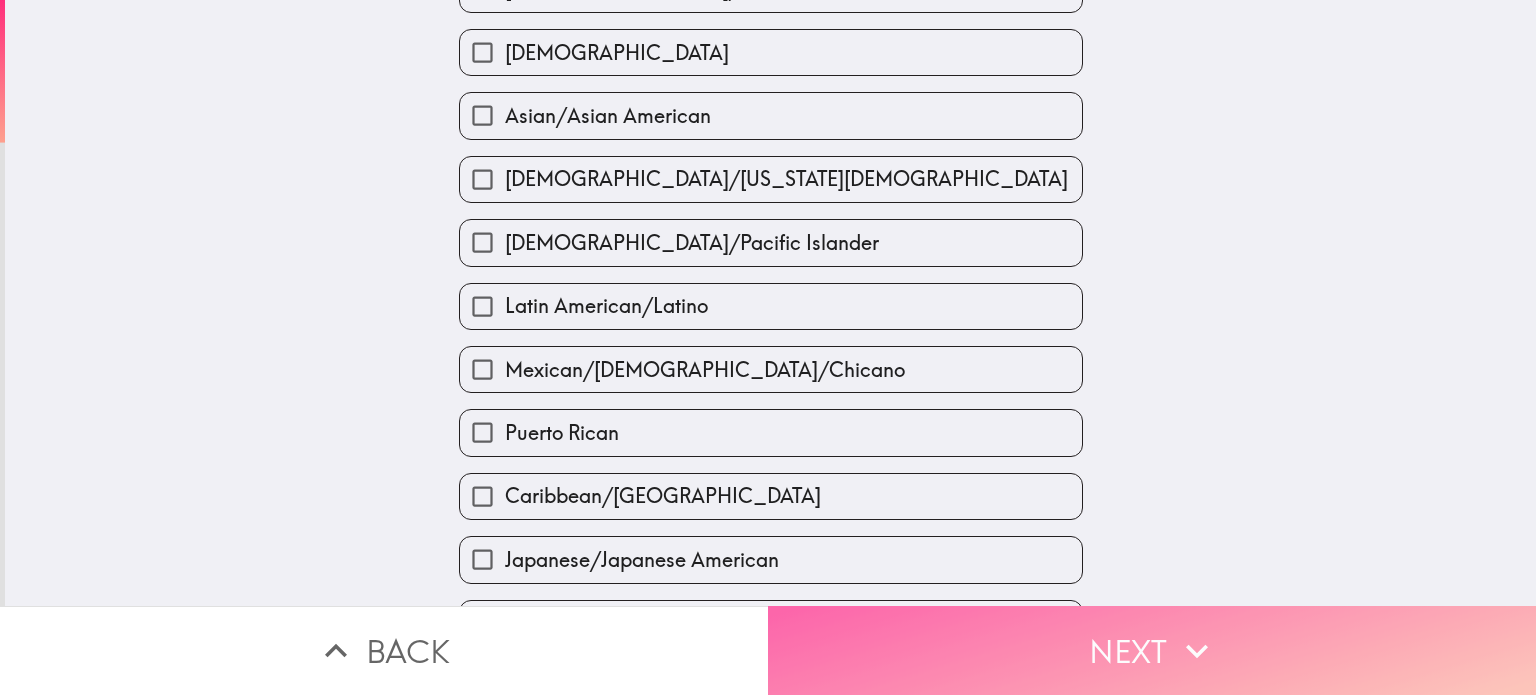 click on "Next" at bounding box center [1152, 650] 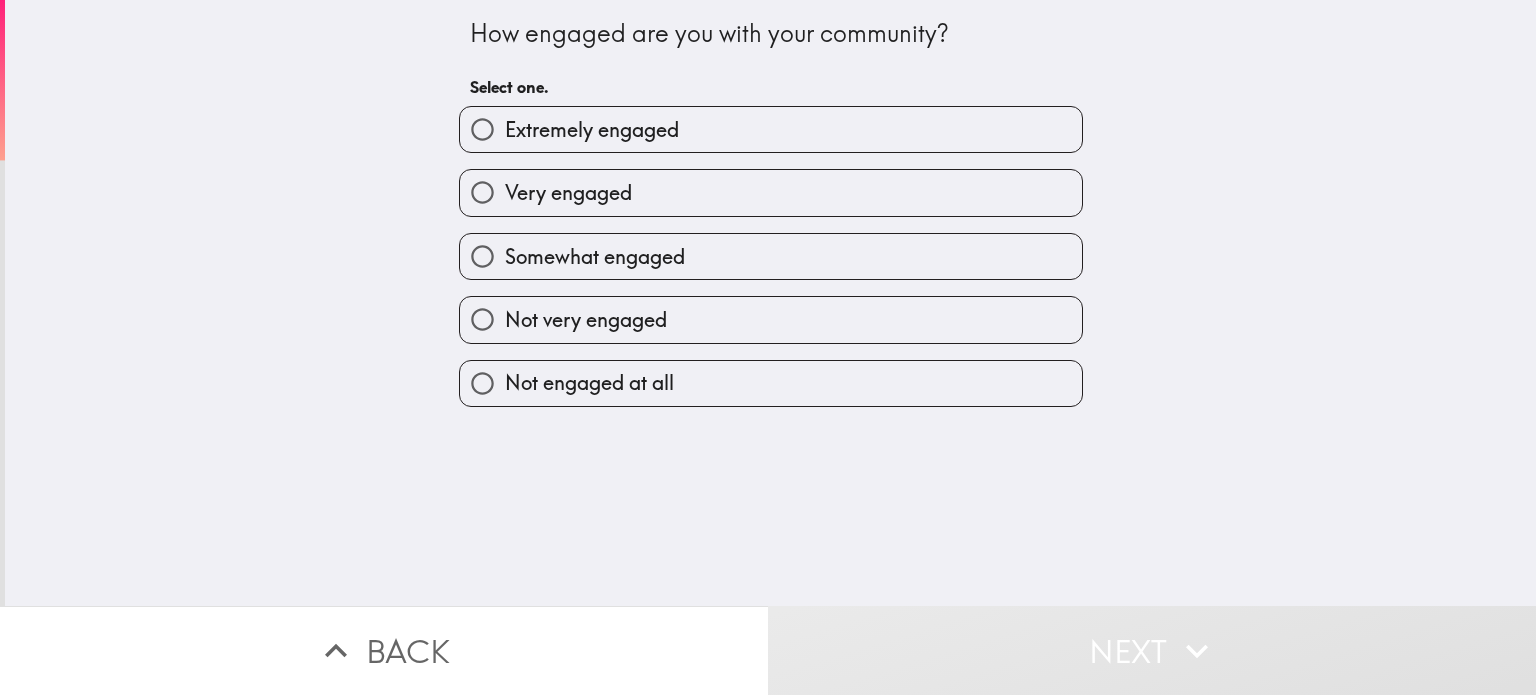 scroll, scrollTop: 0, scrollLeft: 0, axis: both 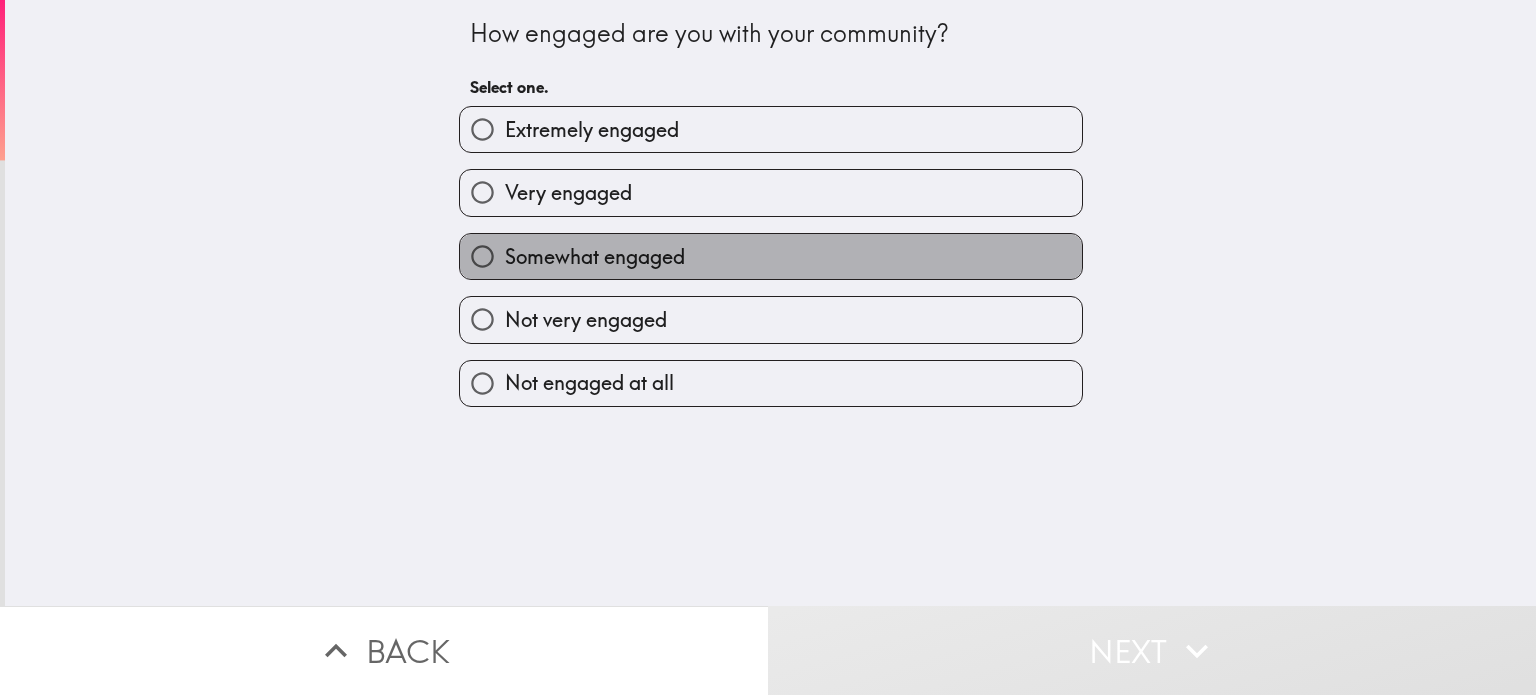 click on "Somewhat engaged" at bounding box center [595, 257] 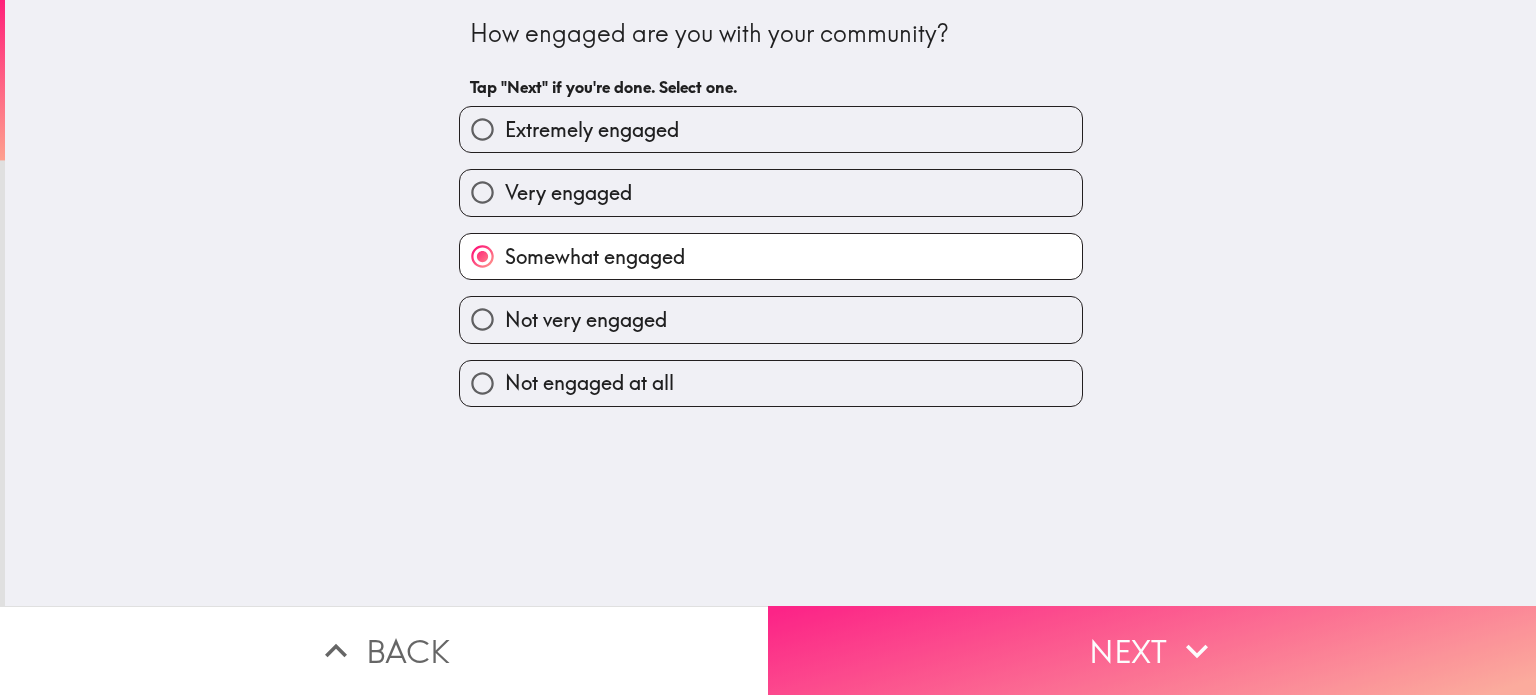 click on "Next" at bounding box center [1152, 650] 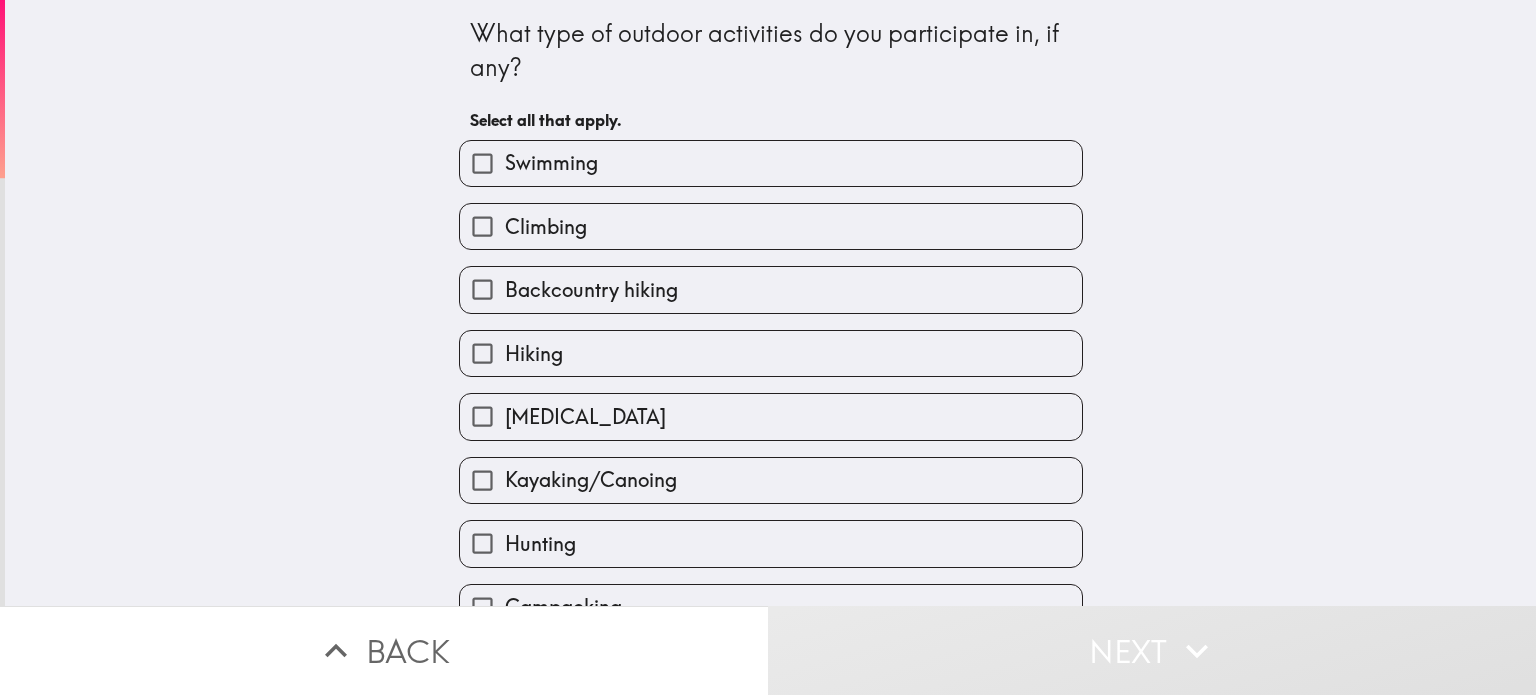 click on "Swimming" at bounding box center (771, 163) 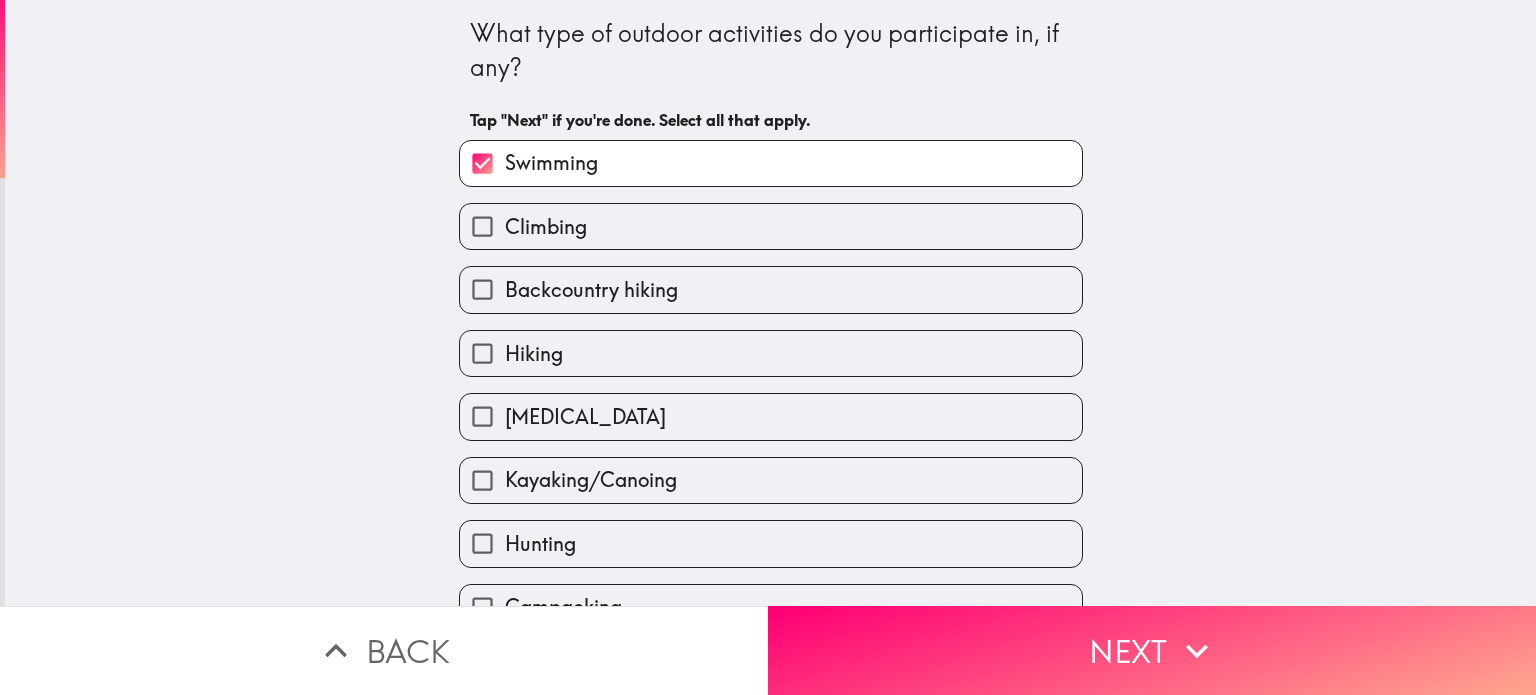 click on "Climbing" at bounding box center [771, 226] 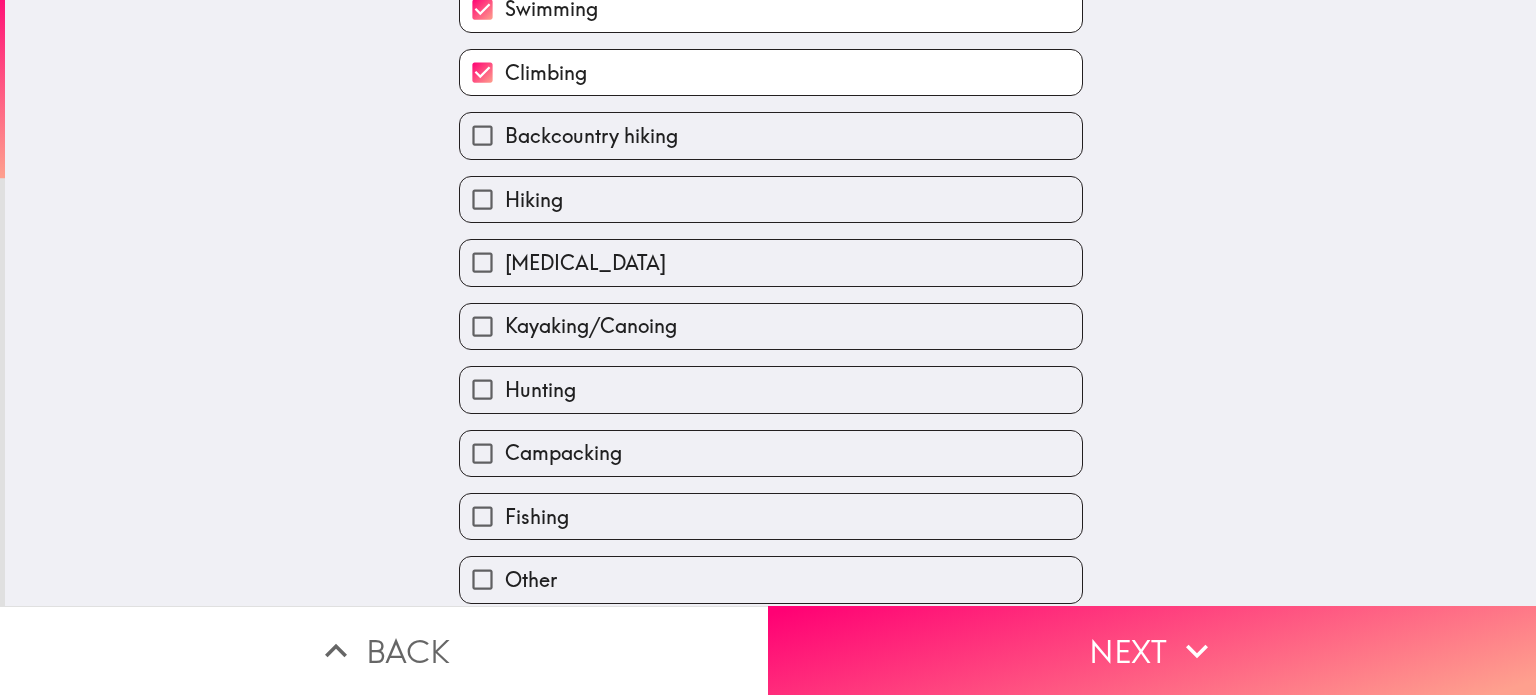 scroll, scrollTop: 164, scrollLeft: 0, axis: vertical 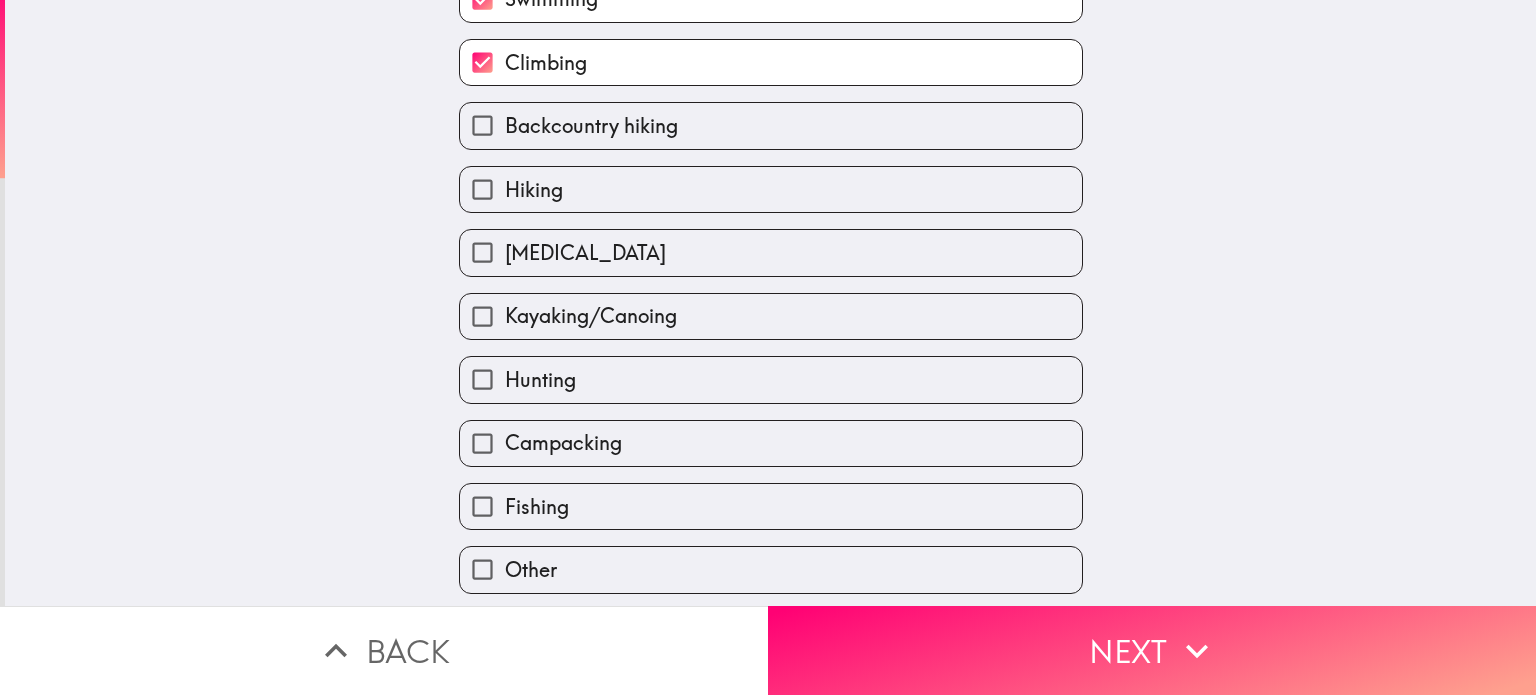 click on "Climbing" at bounding box center [771, 62] 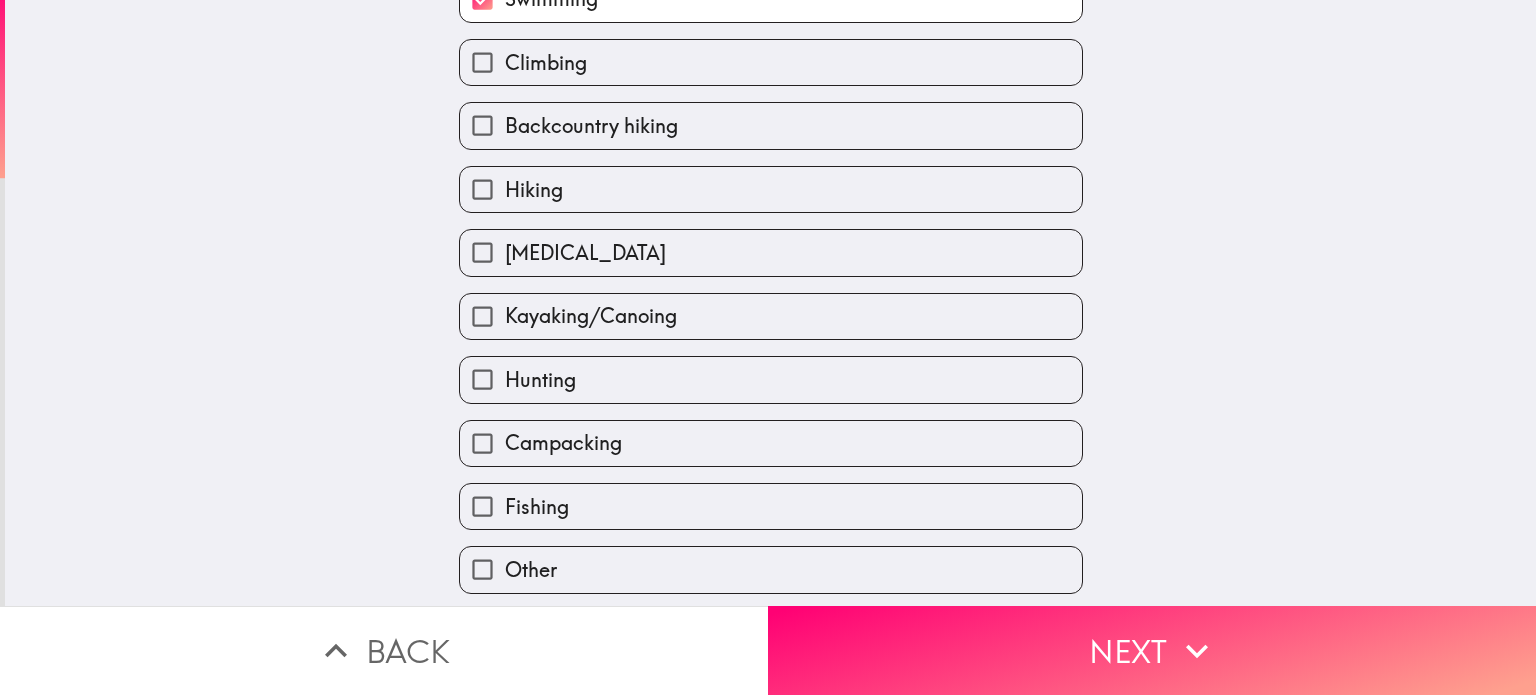 click on "Climbing" at bounding box center [771, 62] 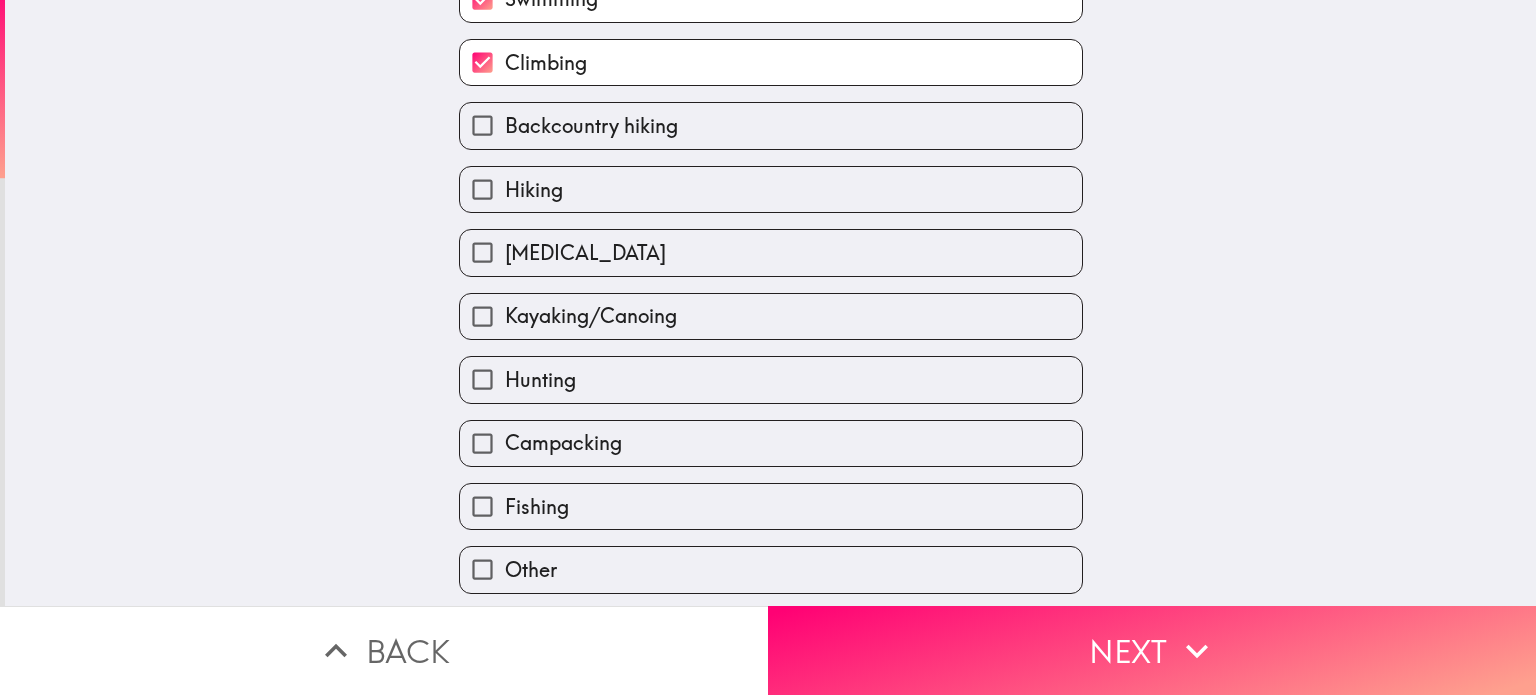 scroll, scrollTop: 225, scrollLeft: 0, axis: vertical 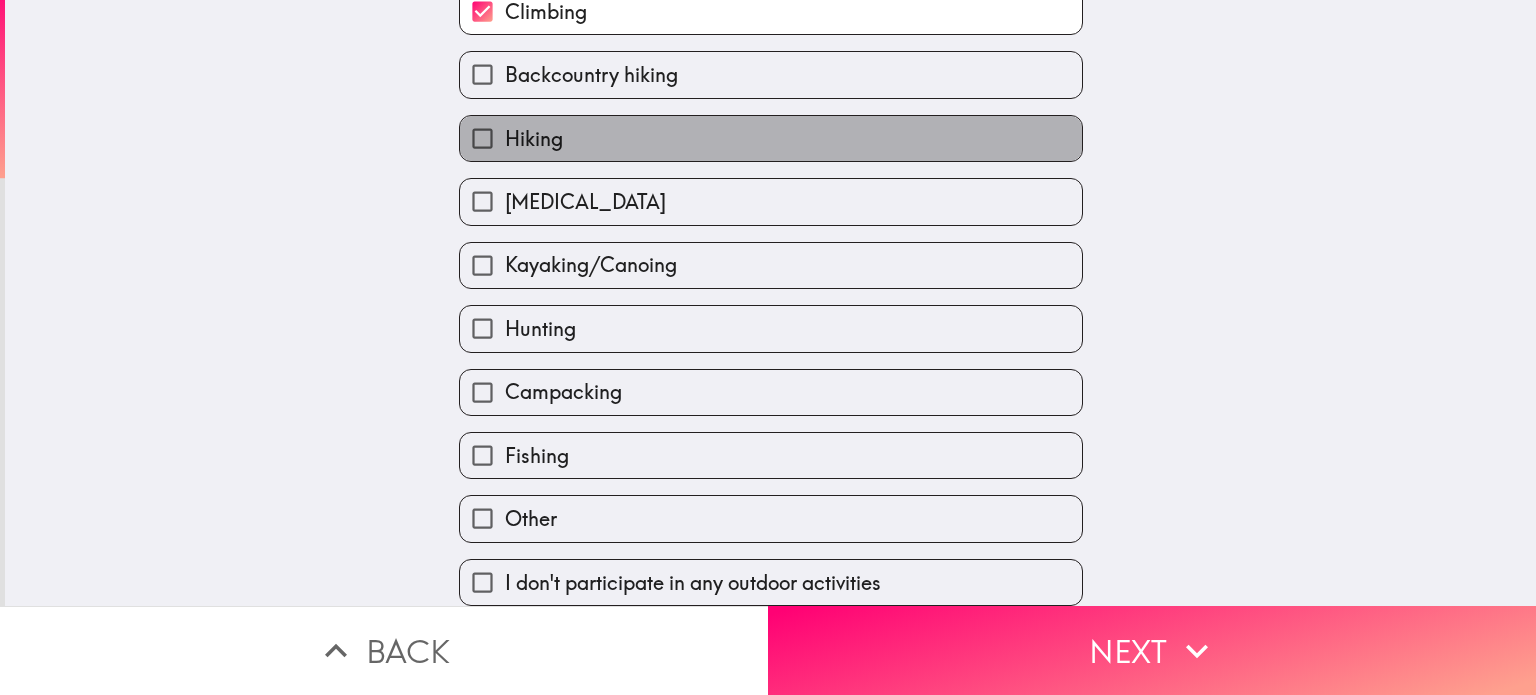 click on "Hiking" at bounding box center [771, 138] 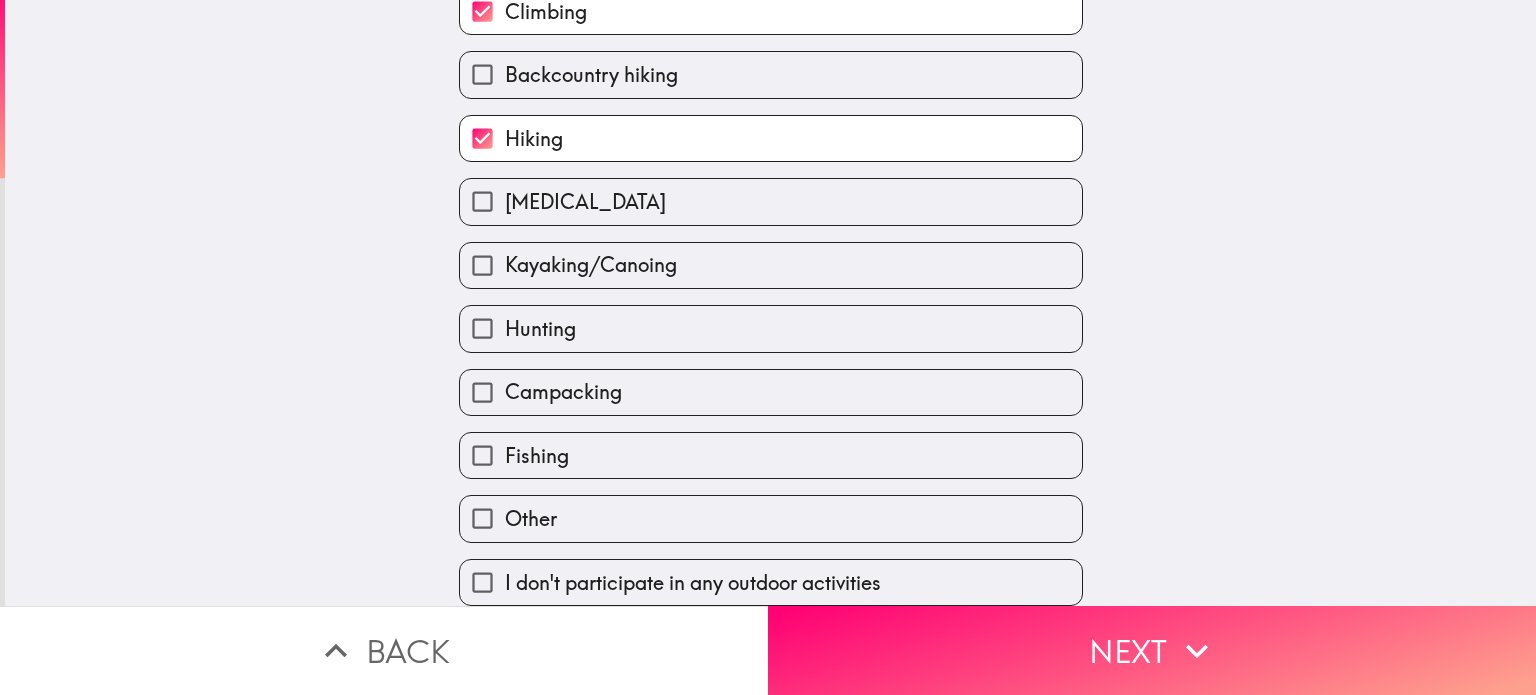 click on "Fishing" at bounding box center [771, 455] 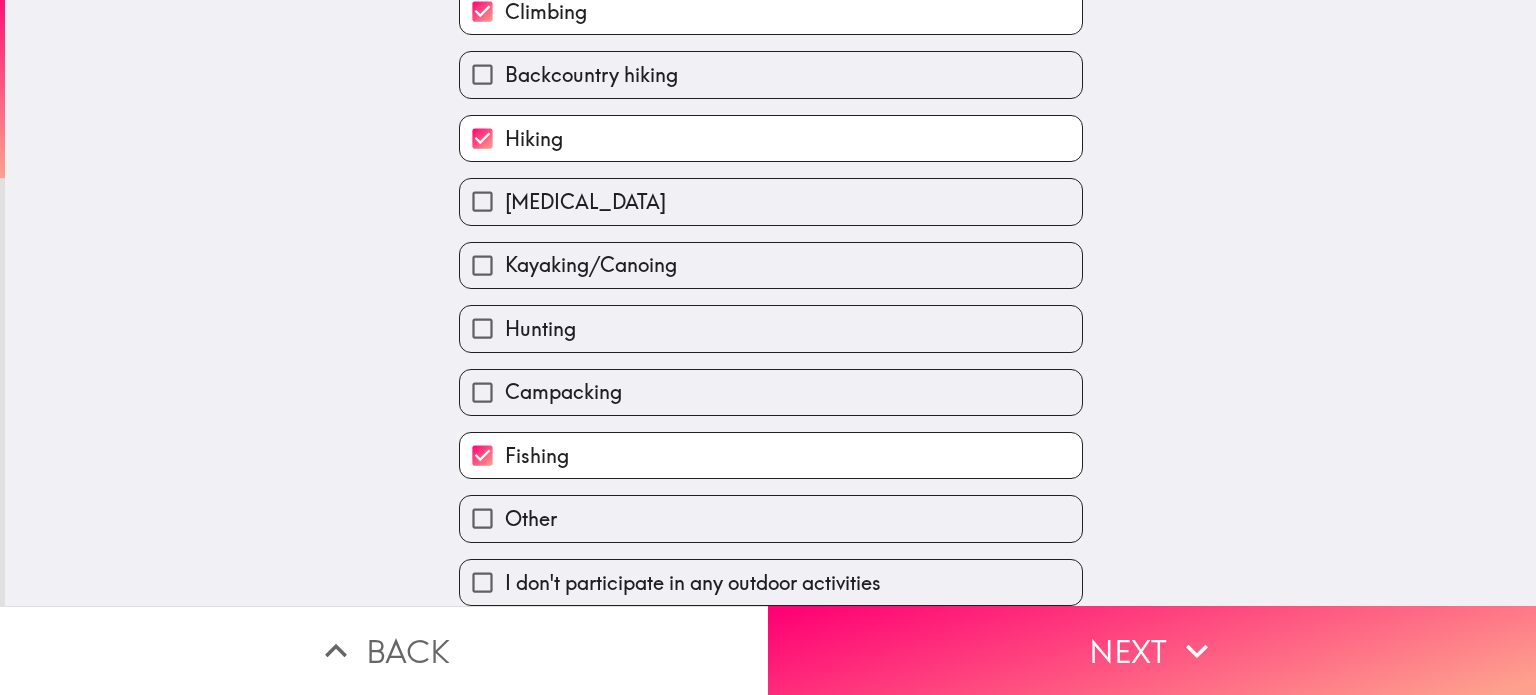 click on "Other" at bounding box center (771, 518) 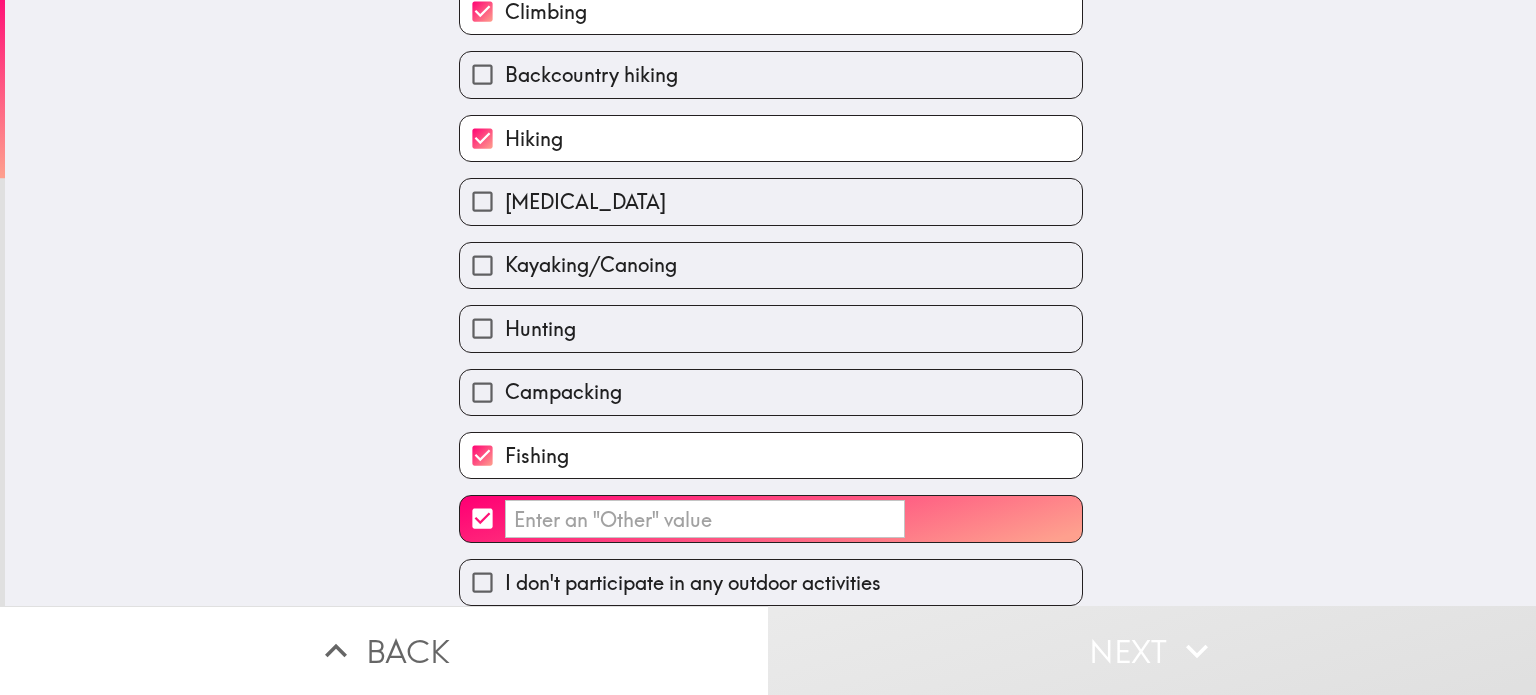 click on "​" at bounding box center (705, 519) 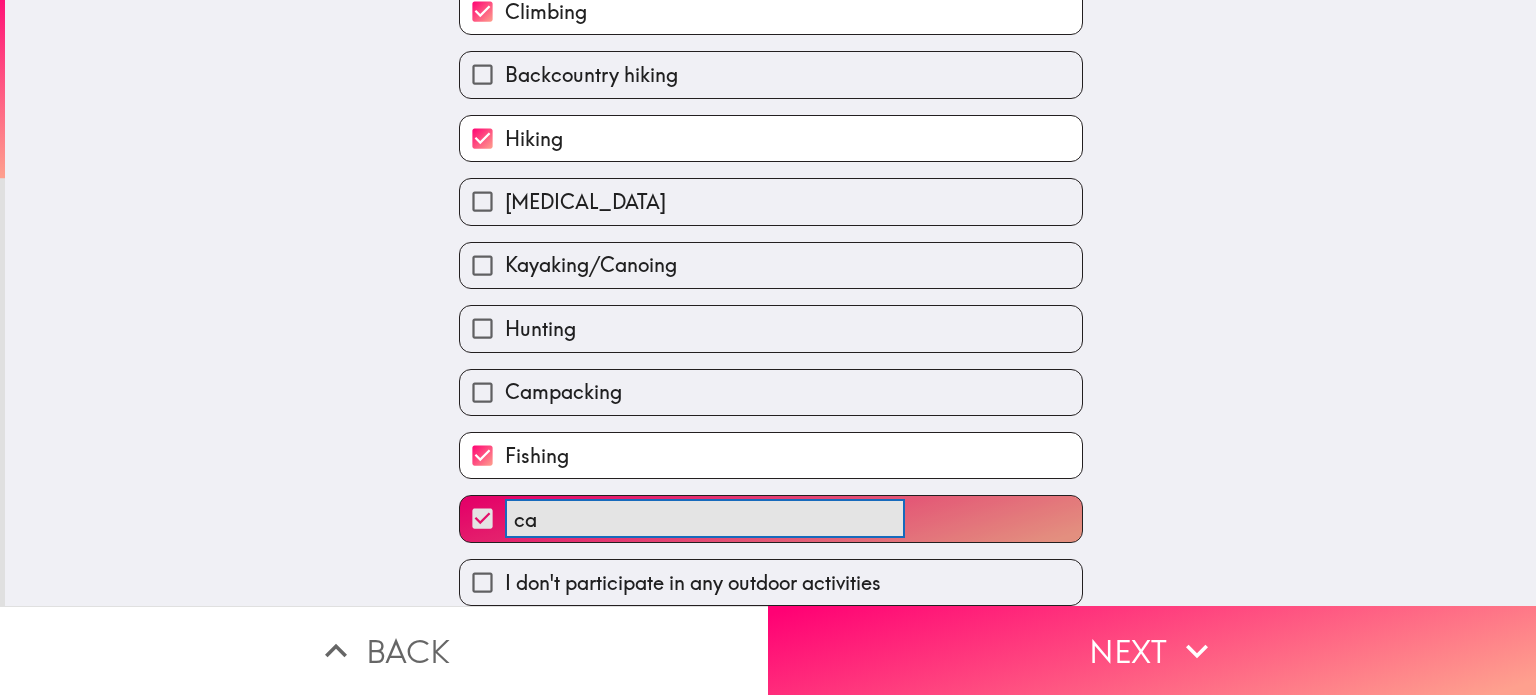 type on "c" 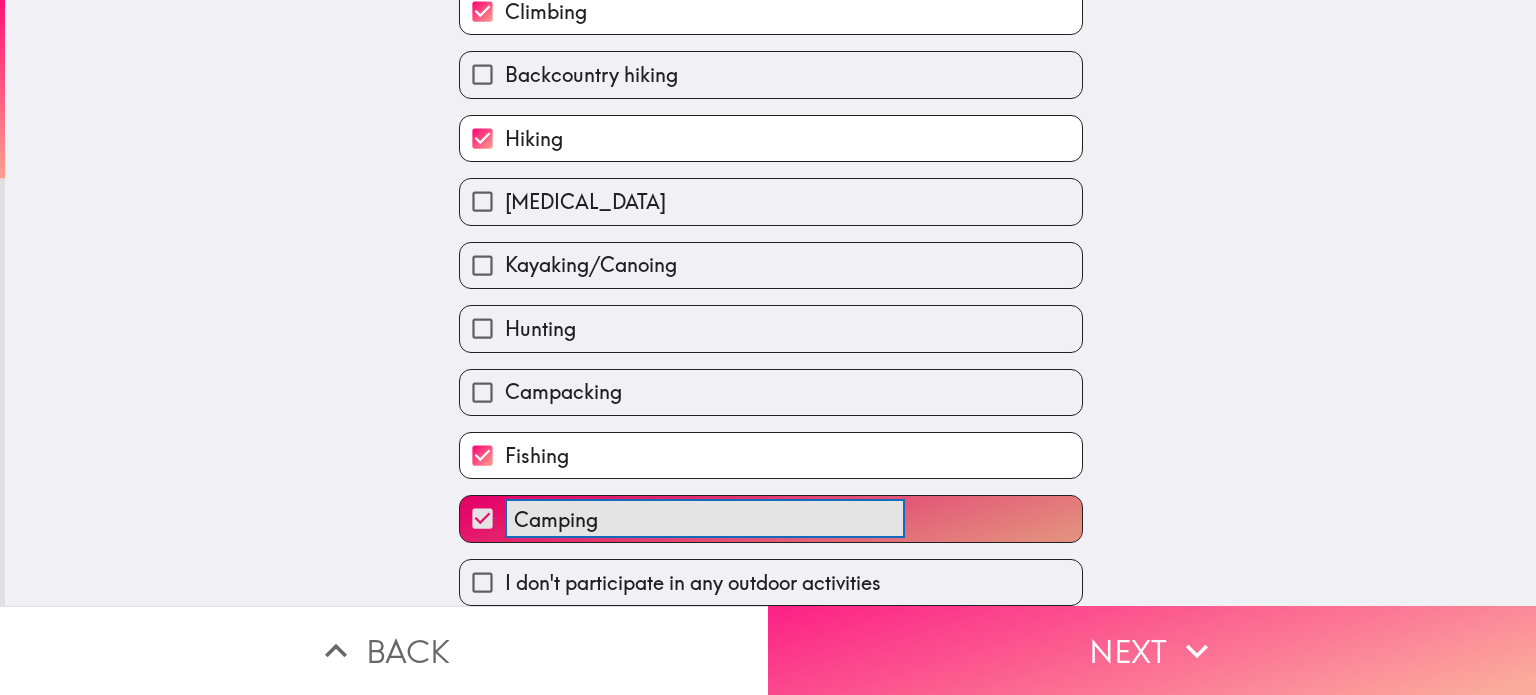 type on "Camping" 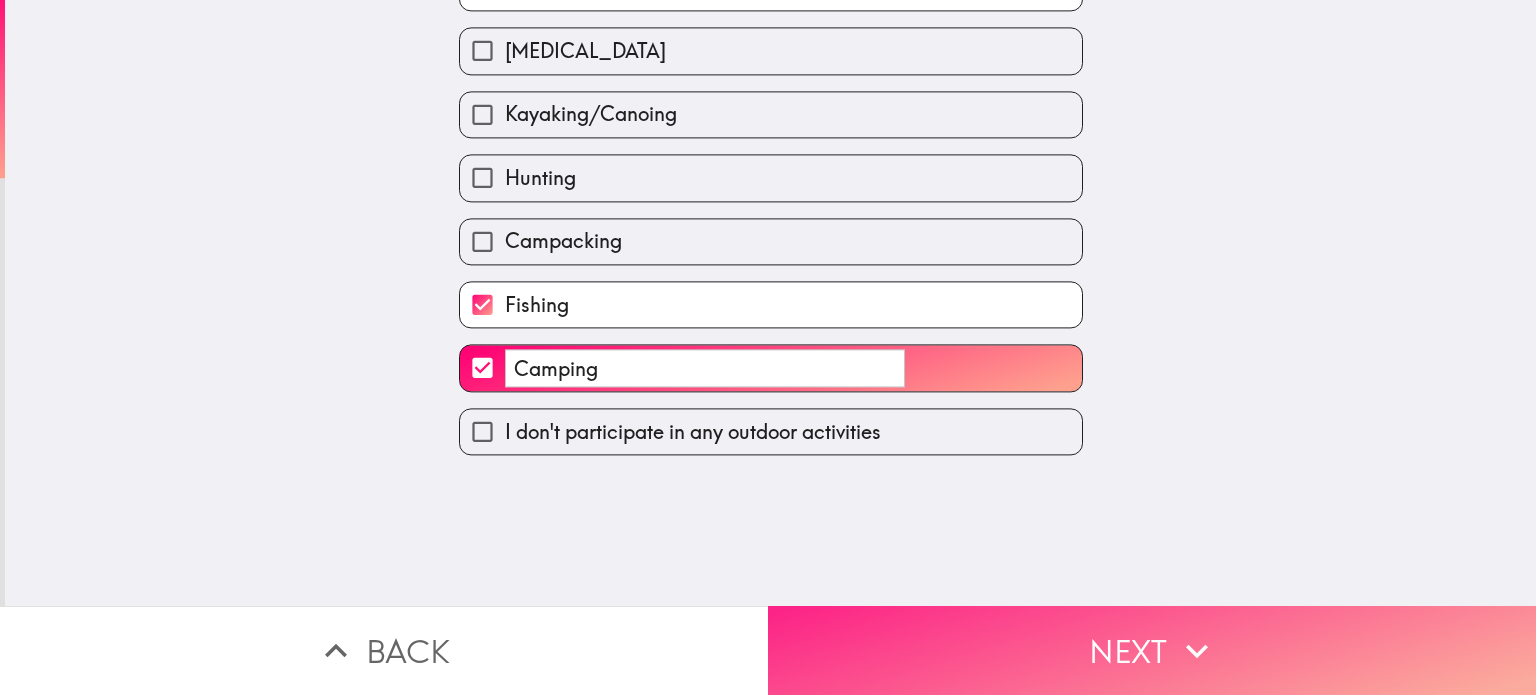 scroll, scrollTop: 0, scrollLeft: 0, axis: both 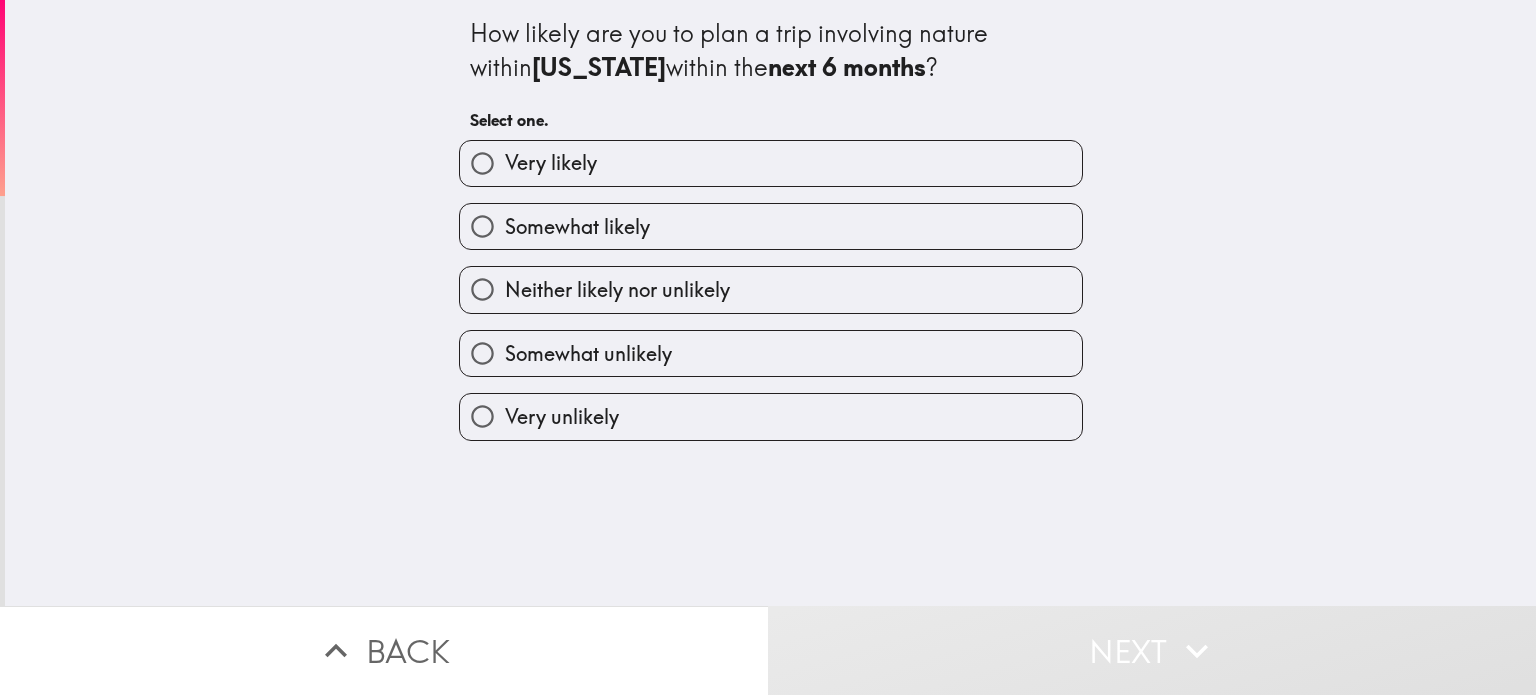 click on "Somewhat likely" at bounding box center [577, 227] 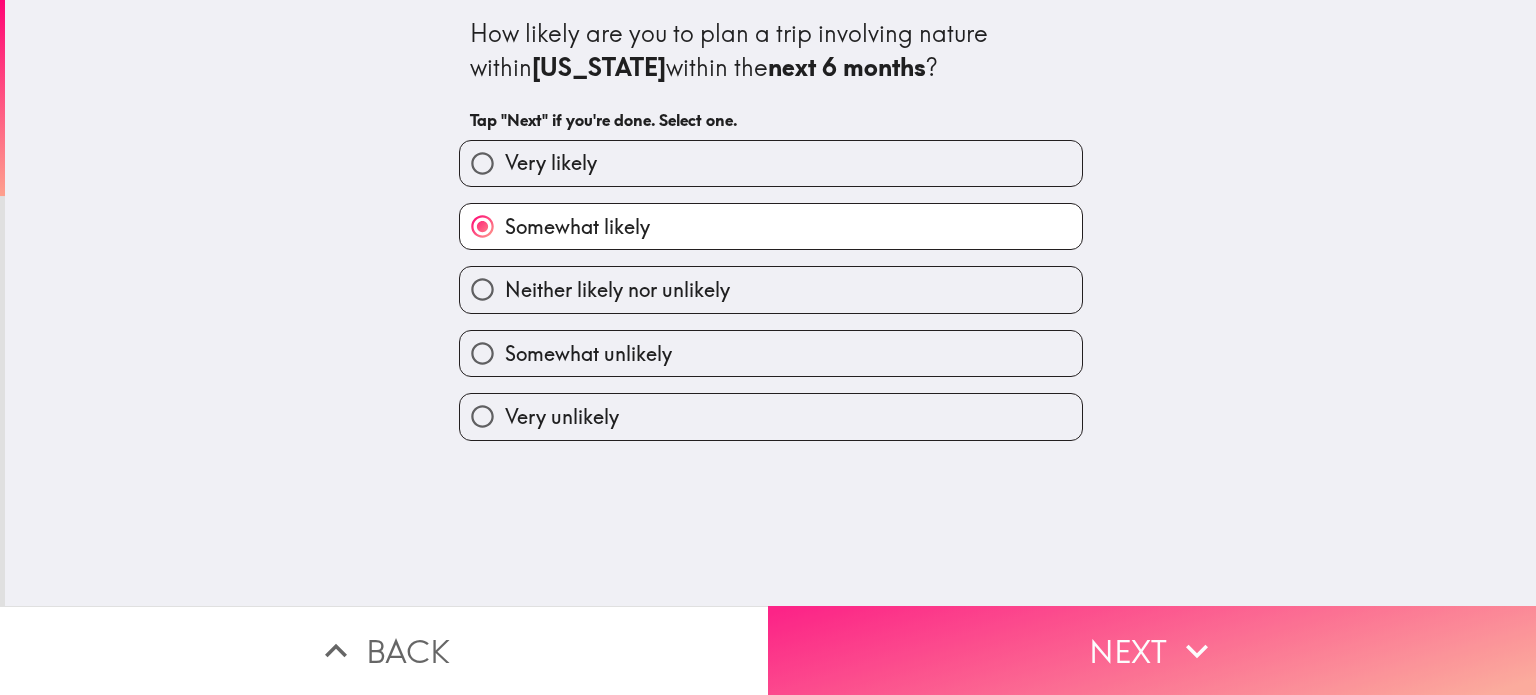 click 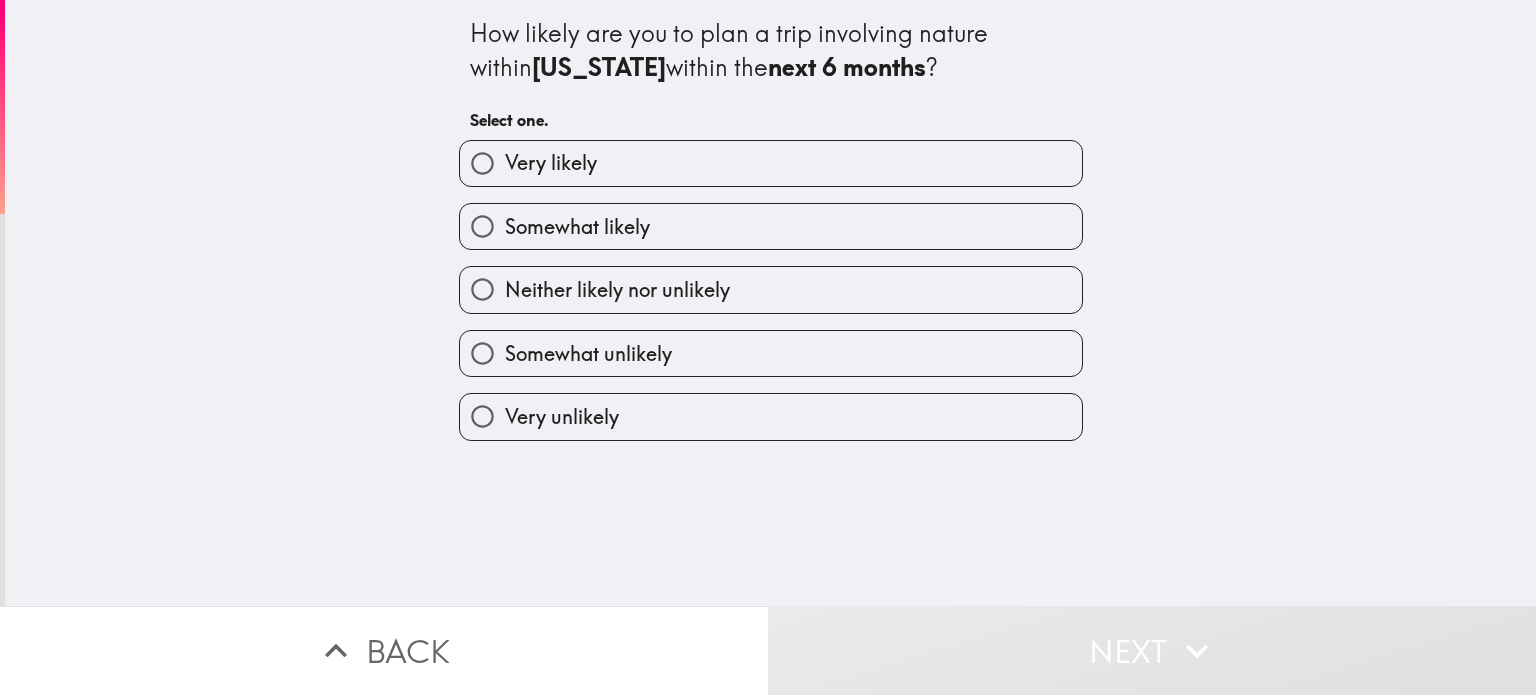 click on "Somewhat unlikely" at bounding box center (771, 353) 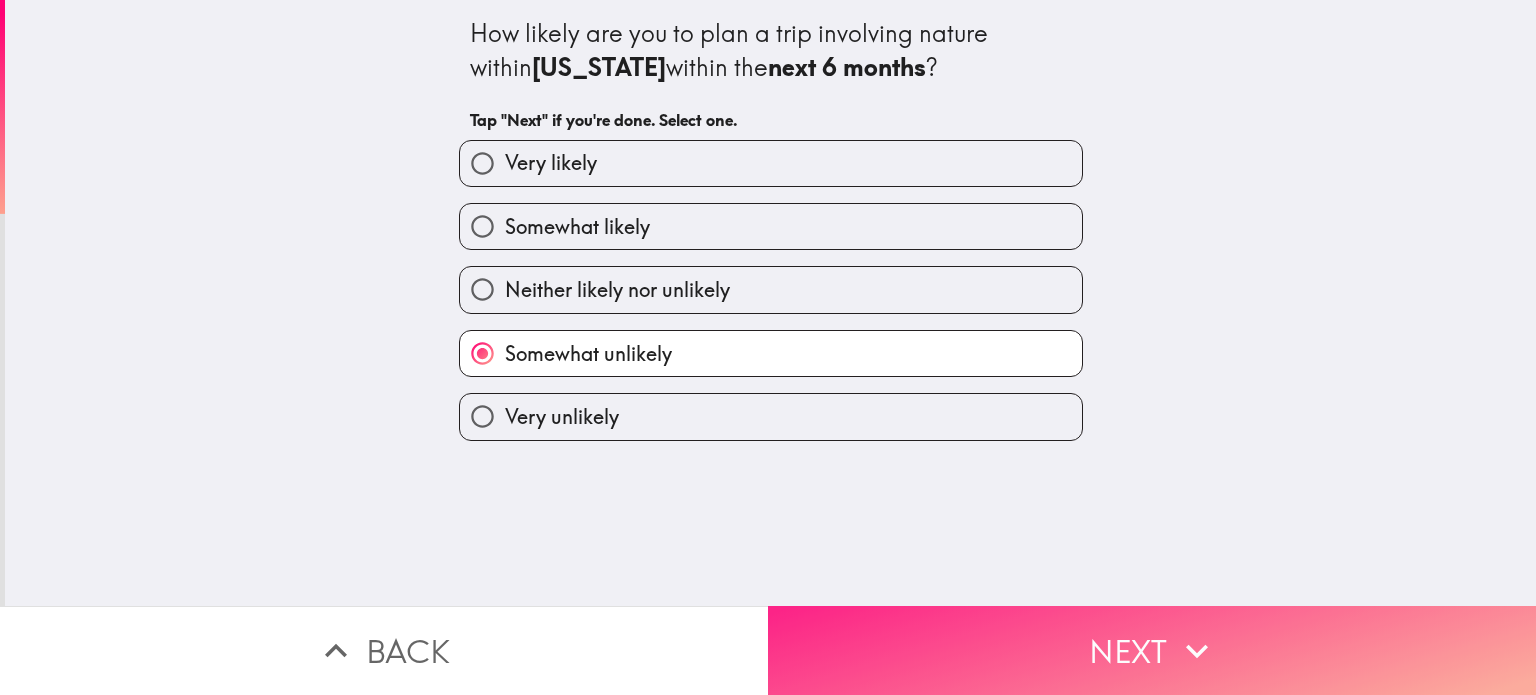 click on "Next" at bounding box center [1152, 650] 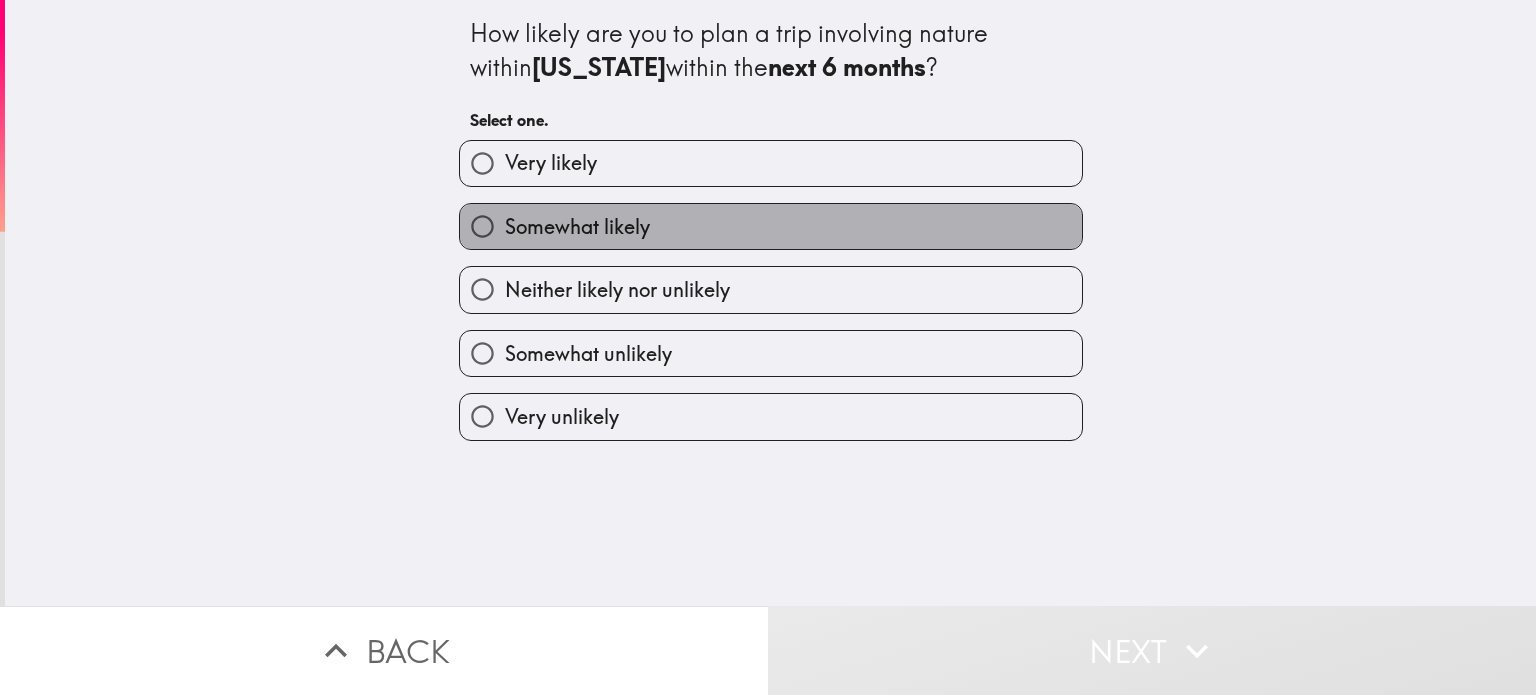 click on "Somewhat likely" at bounding box center [771, 226] 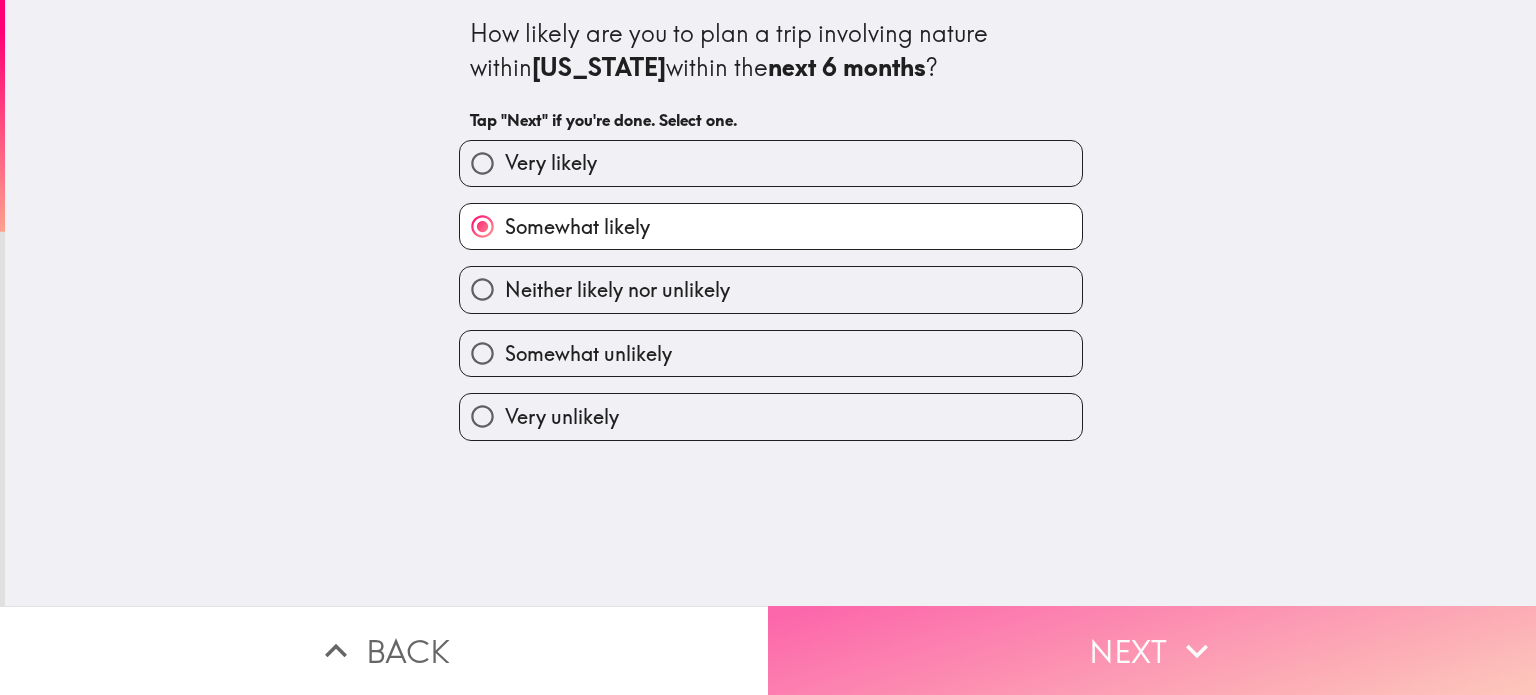 click on "Next" at bounding box center [1152, 650] 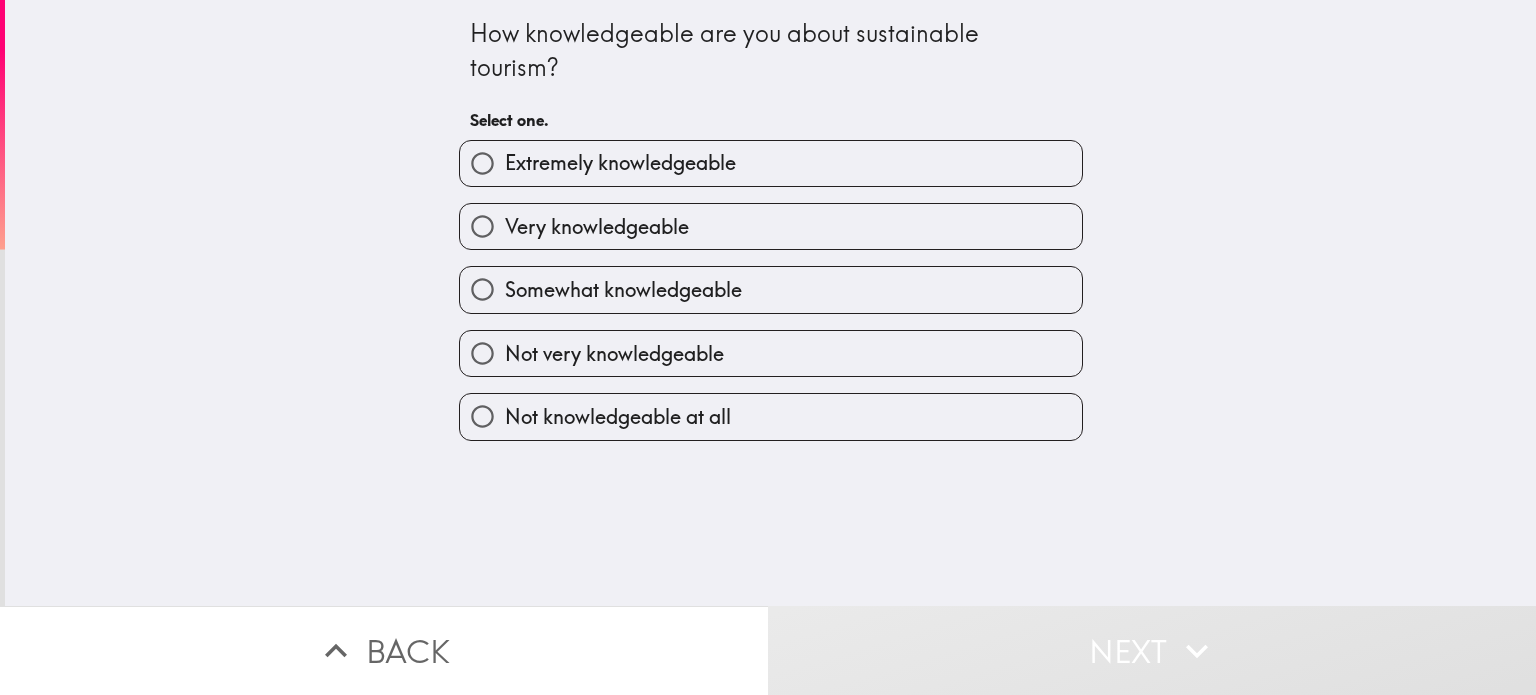click on "Somewhat knowledgeable" at bounding box center [771, 289] 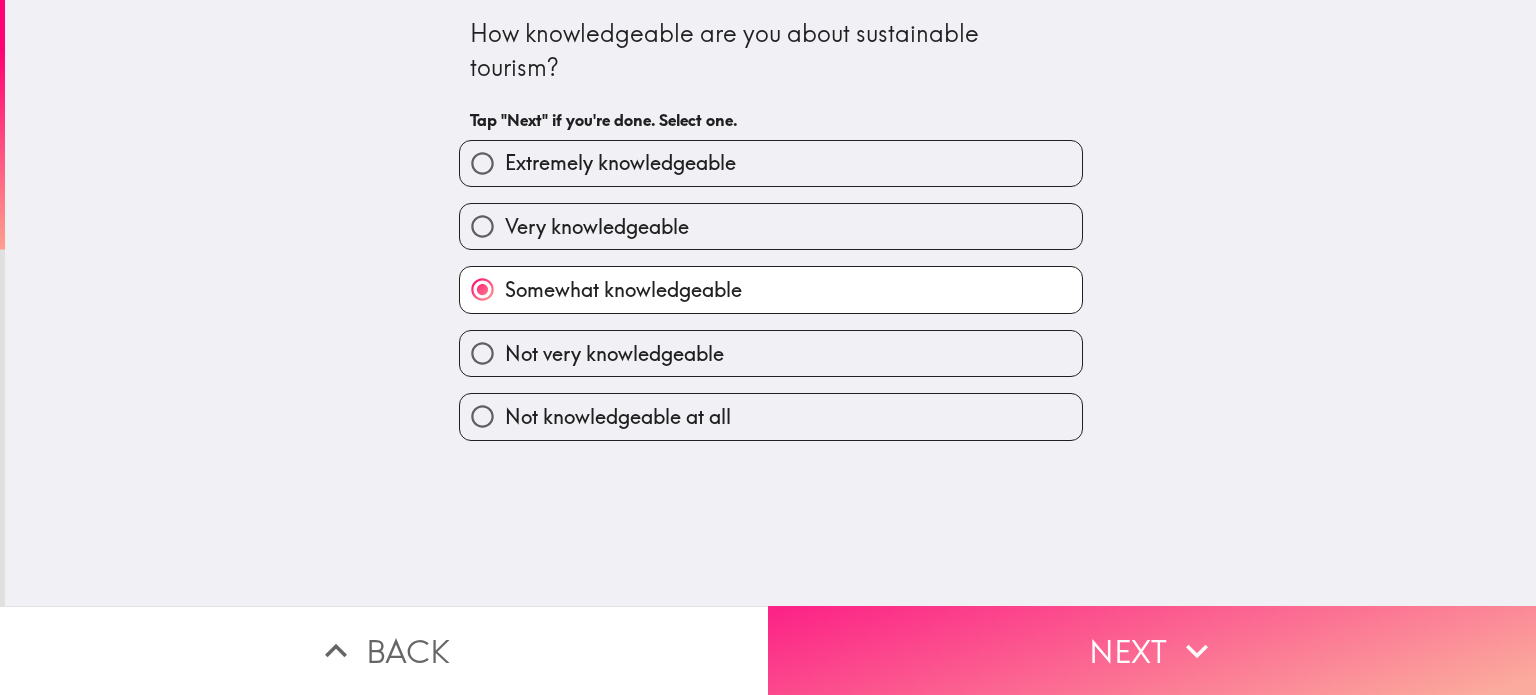 click on "Next" at bounding box center (1152, 650) 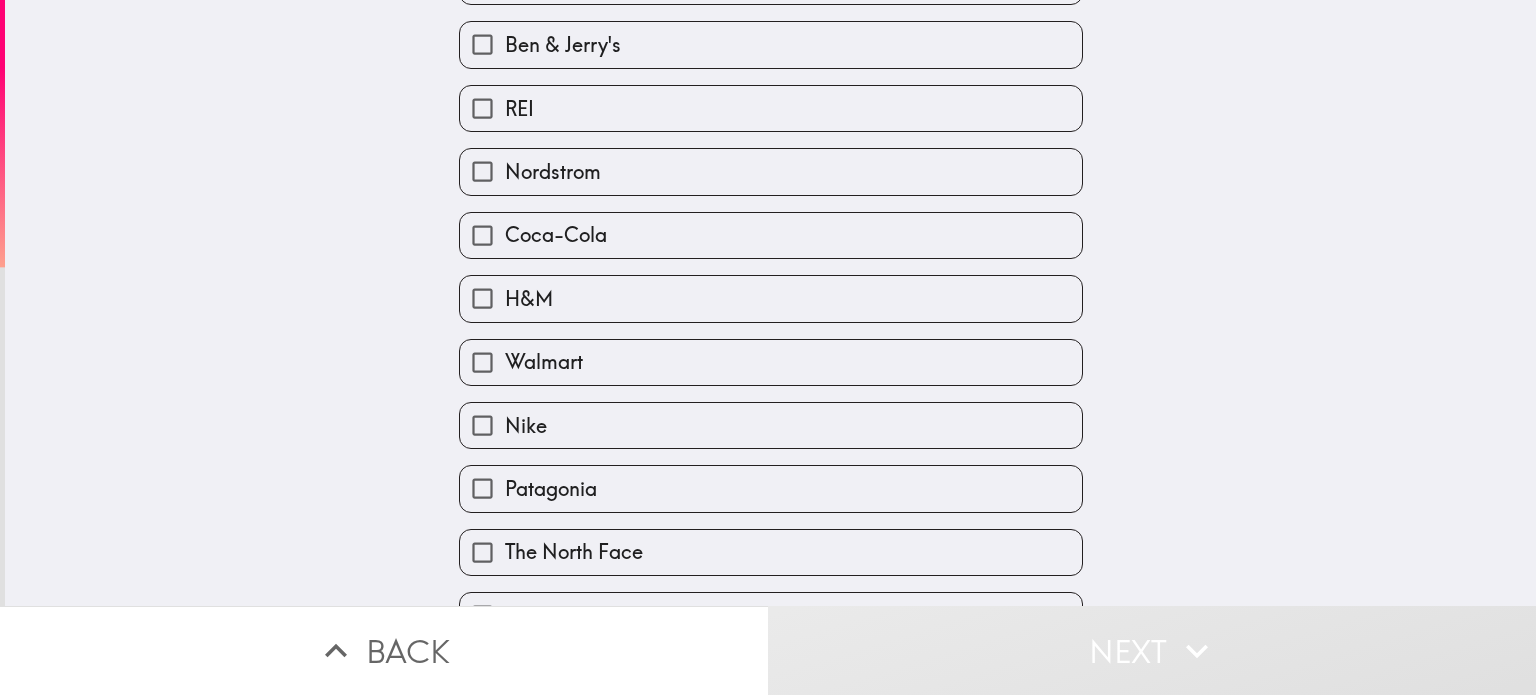 scroll, scrollTop: 152, scrollLeft: 0, axis: vertical 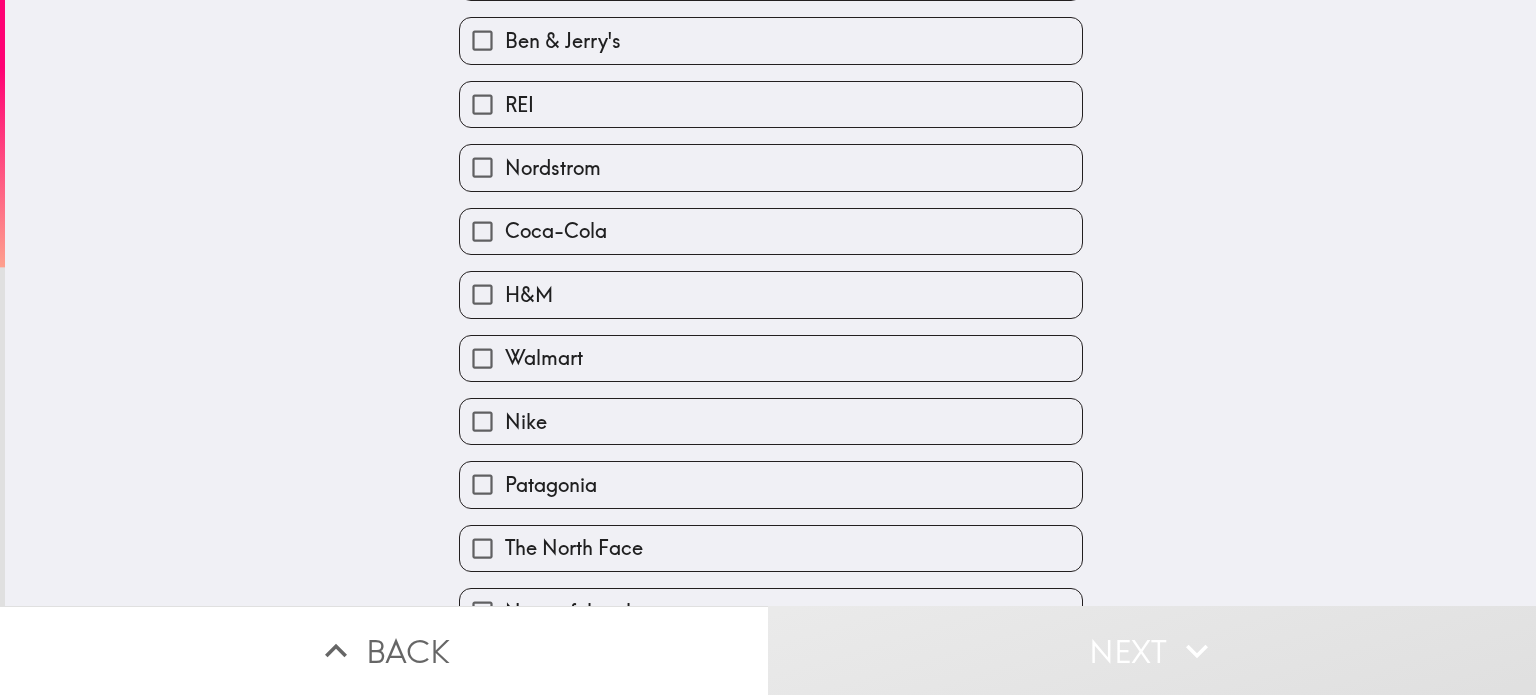 click on "Nordstrom" at bounding box center (771, 167) 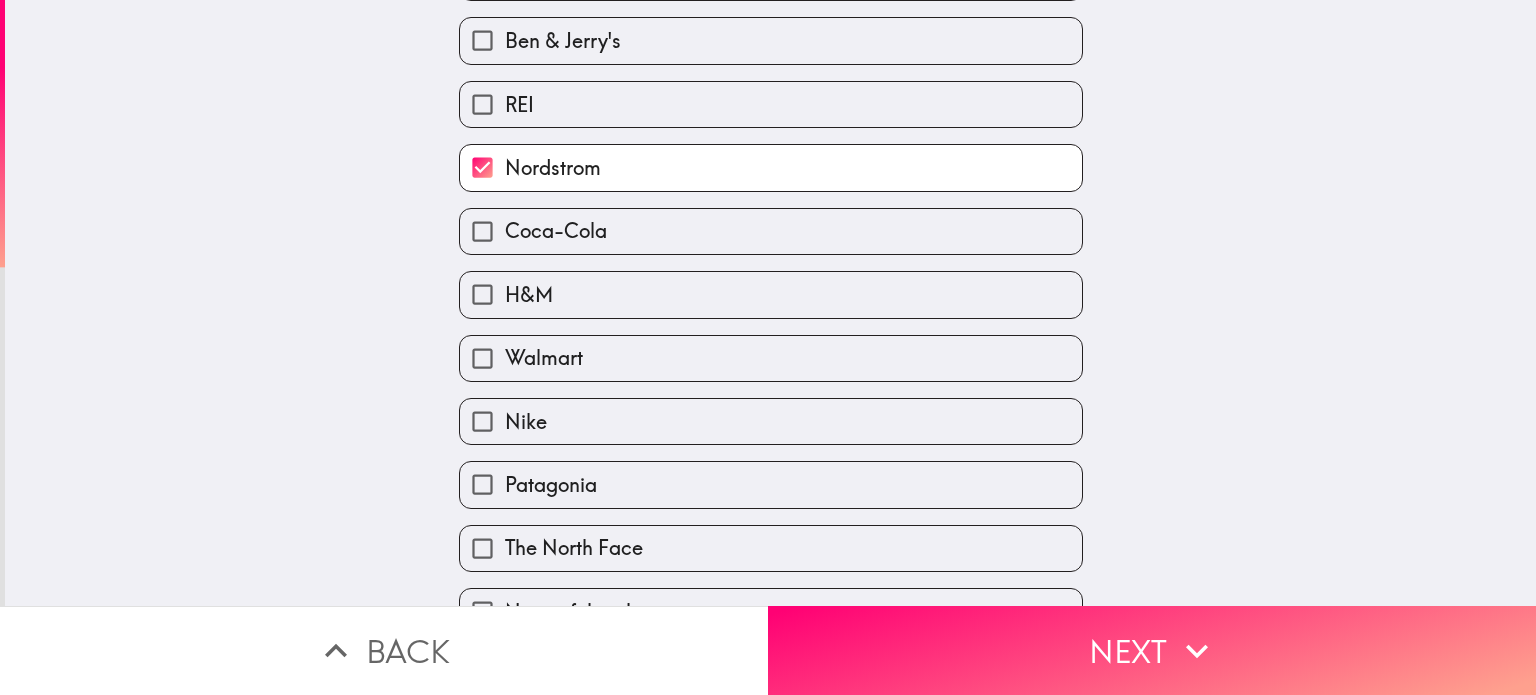 scroll, scrollTop: 192, scrollLeft: 0, axis: vertical 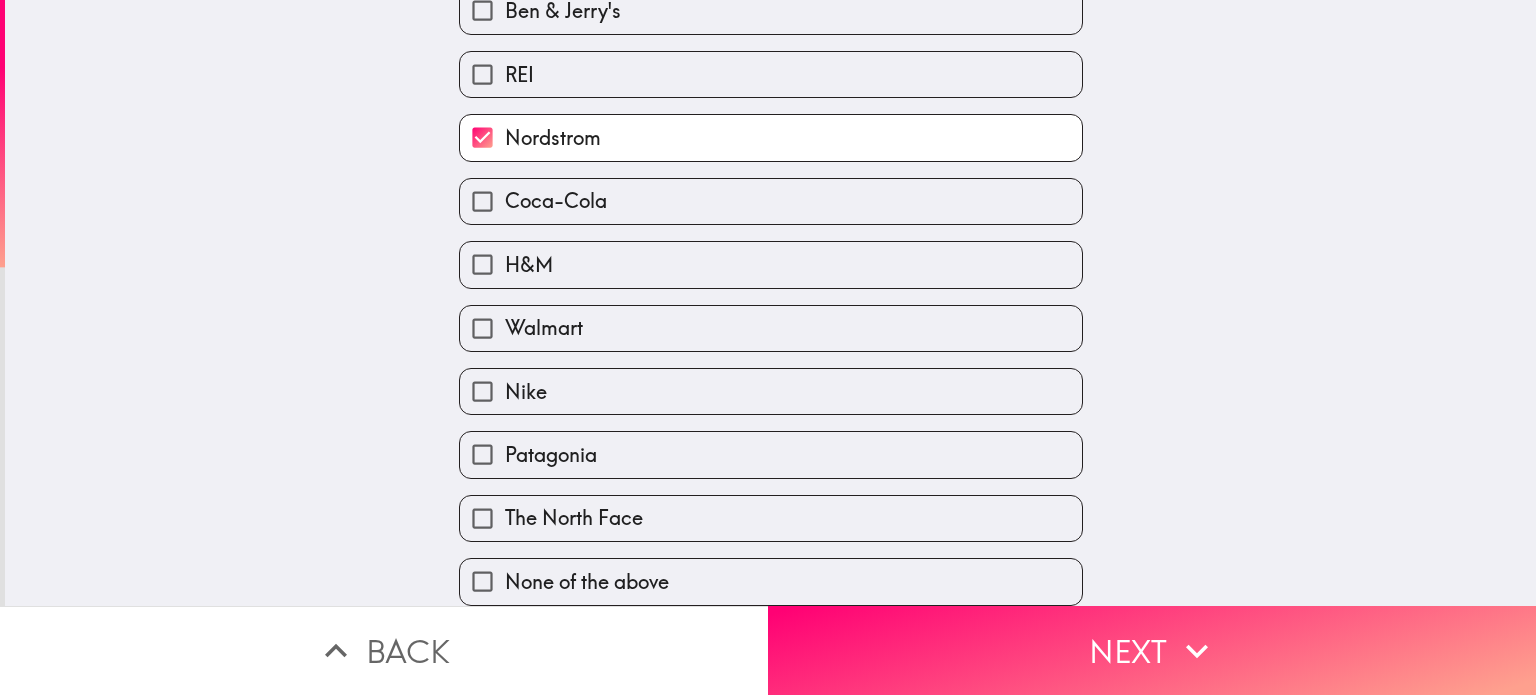 click on "Nike" at bounding box center [771, 391] 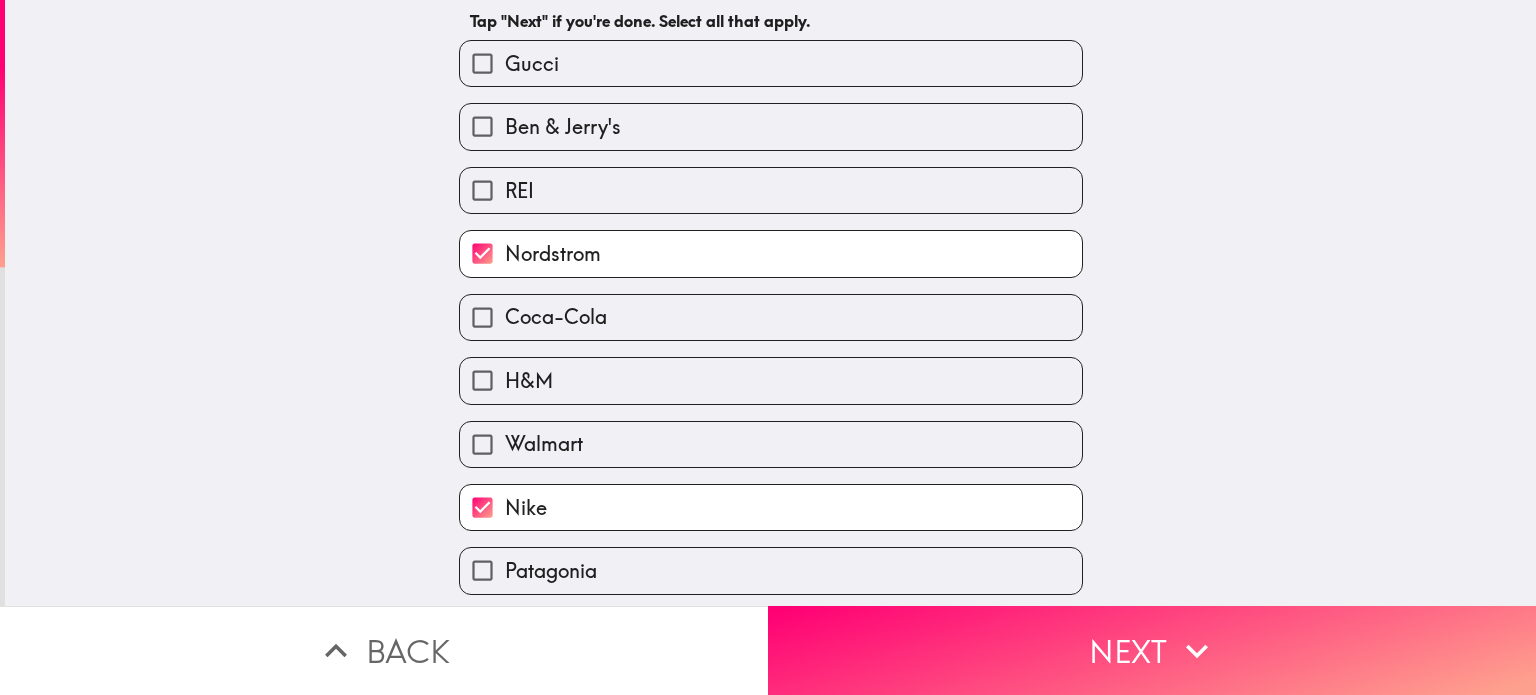 scroll, scrollTop: 68, scrollLeft: 0, axis: vertical 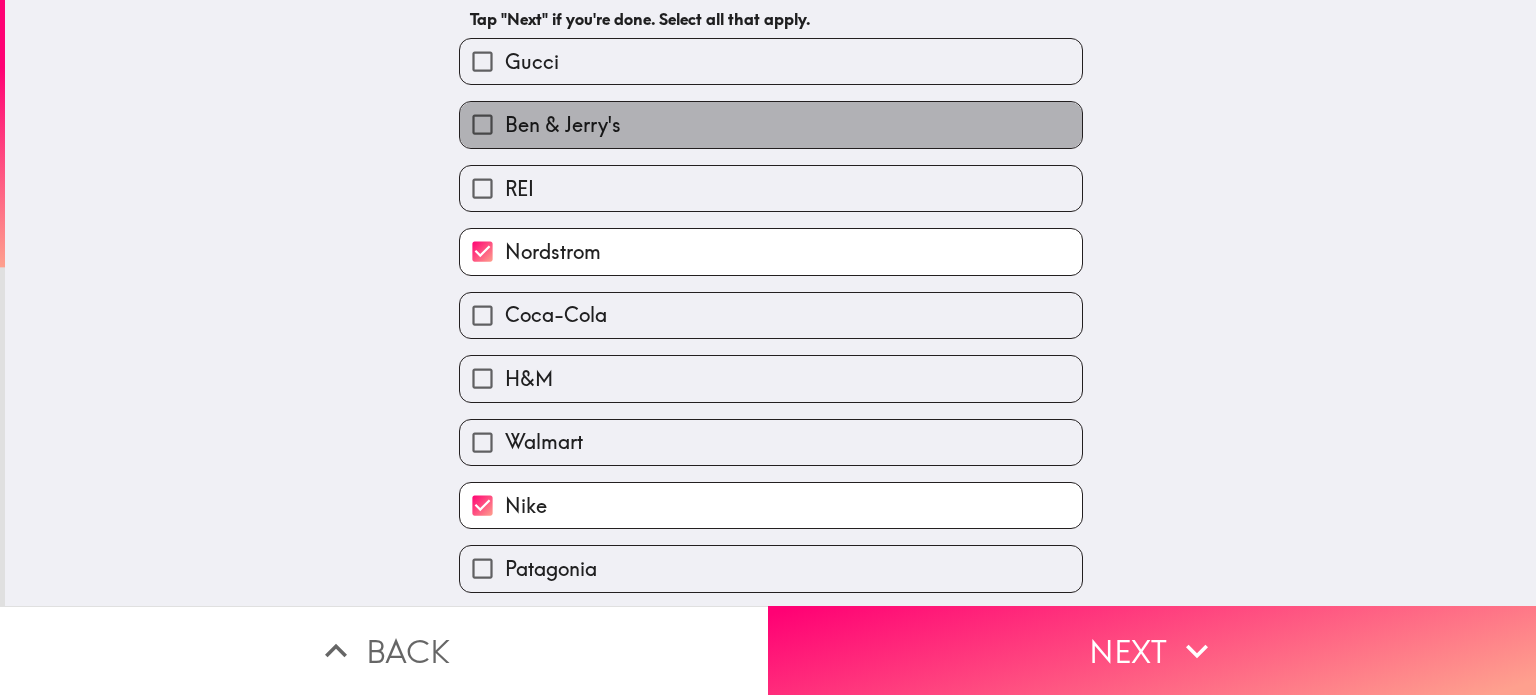 click on "Ben & Jerry's" at bounding box center (771, 124) 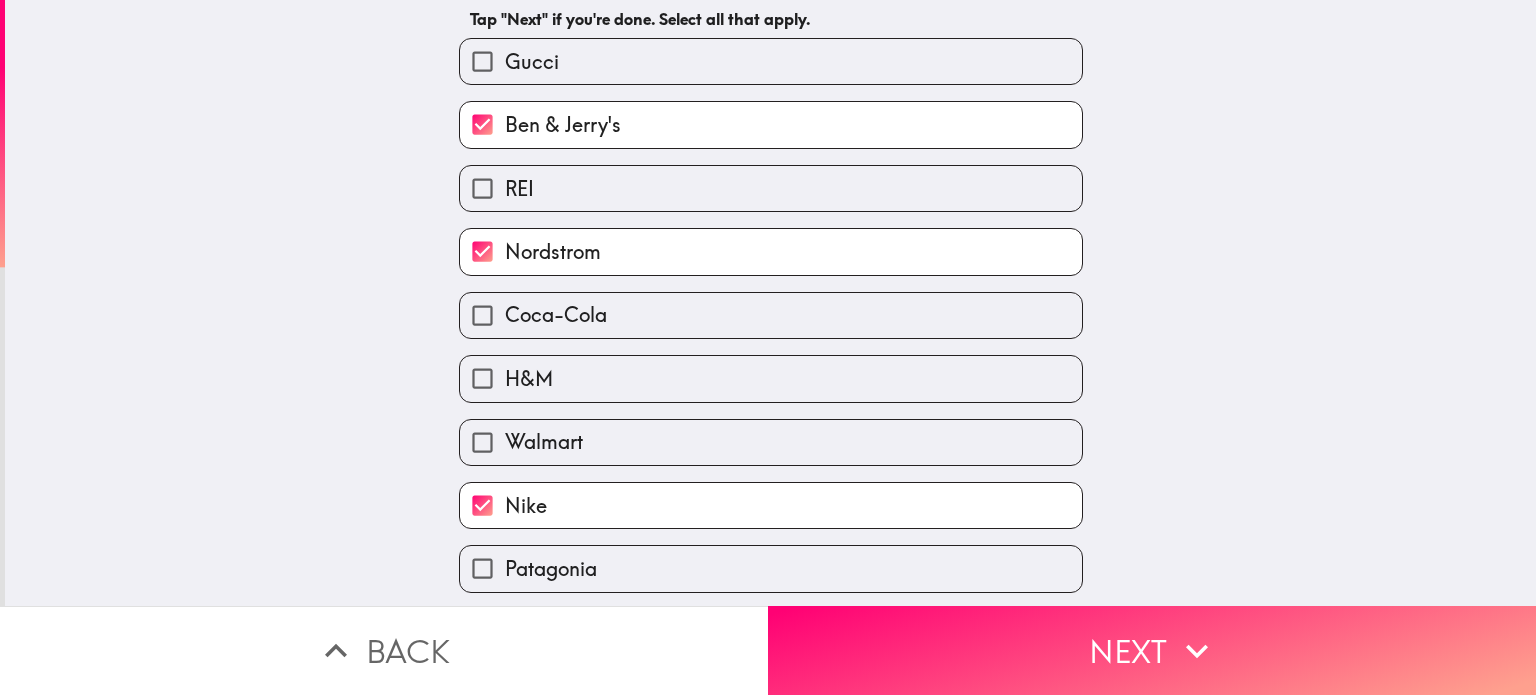 scroll, scrollTop: 192, scrollLeft: 0, axis: vertical 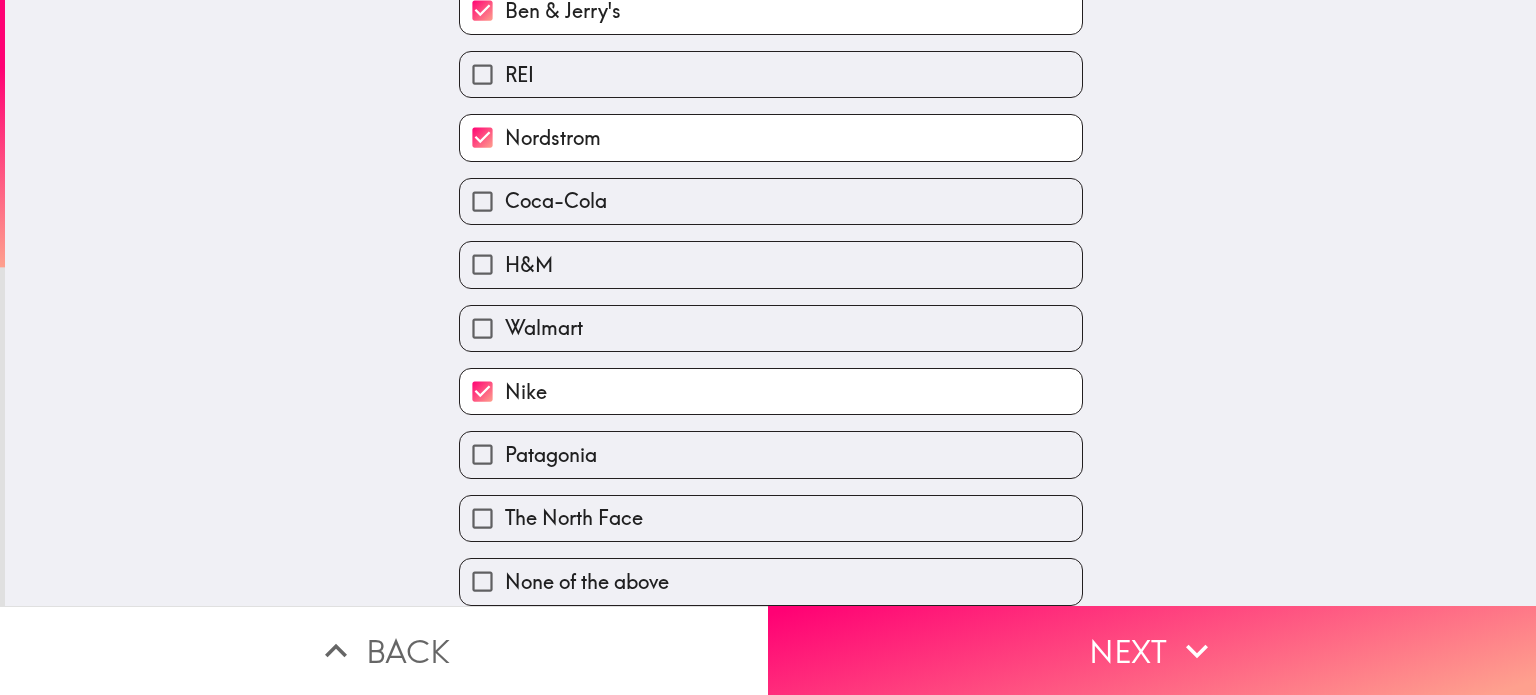 click on "Coca-Cola" at bounding box center [771, 201] 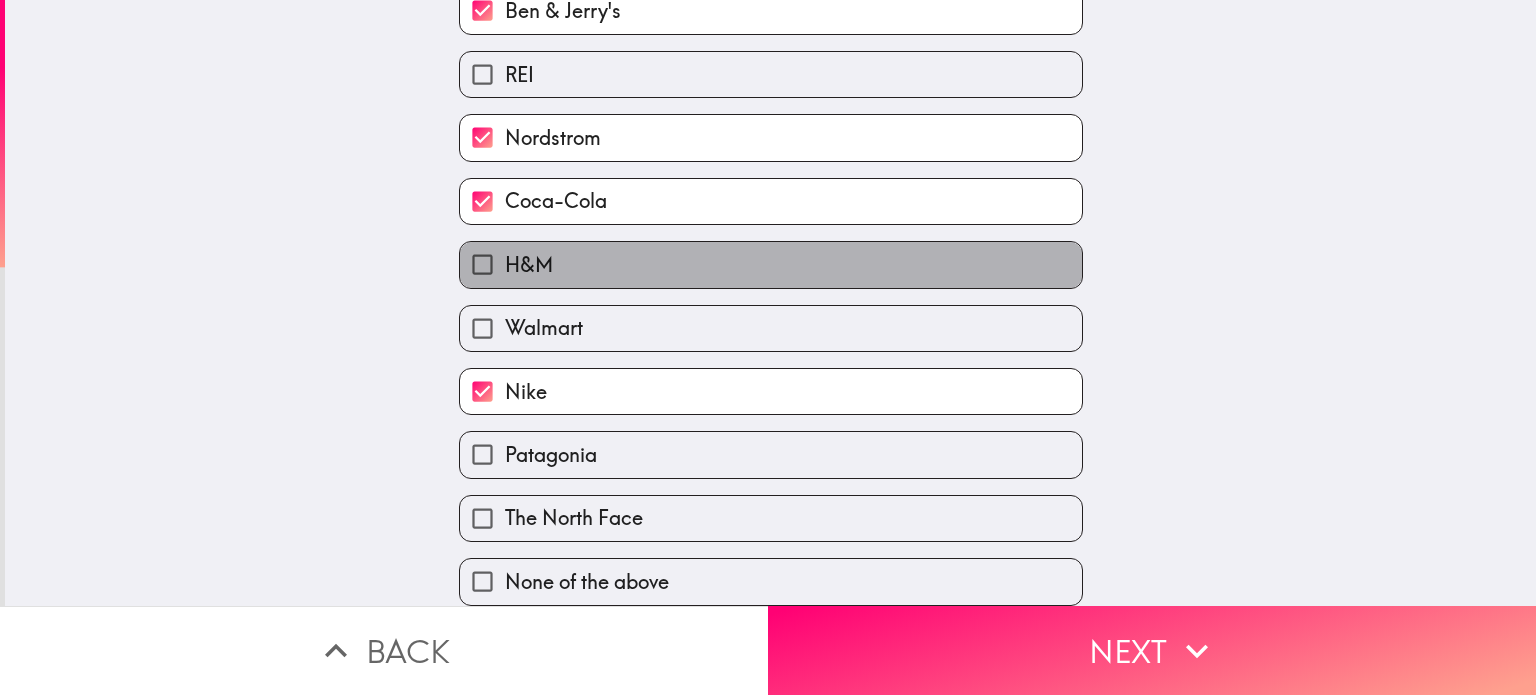click on "H&M" at bounding box center (771, 264) 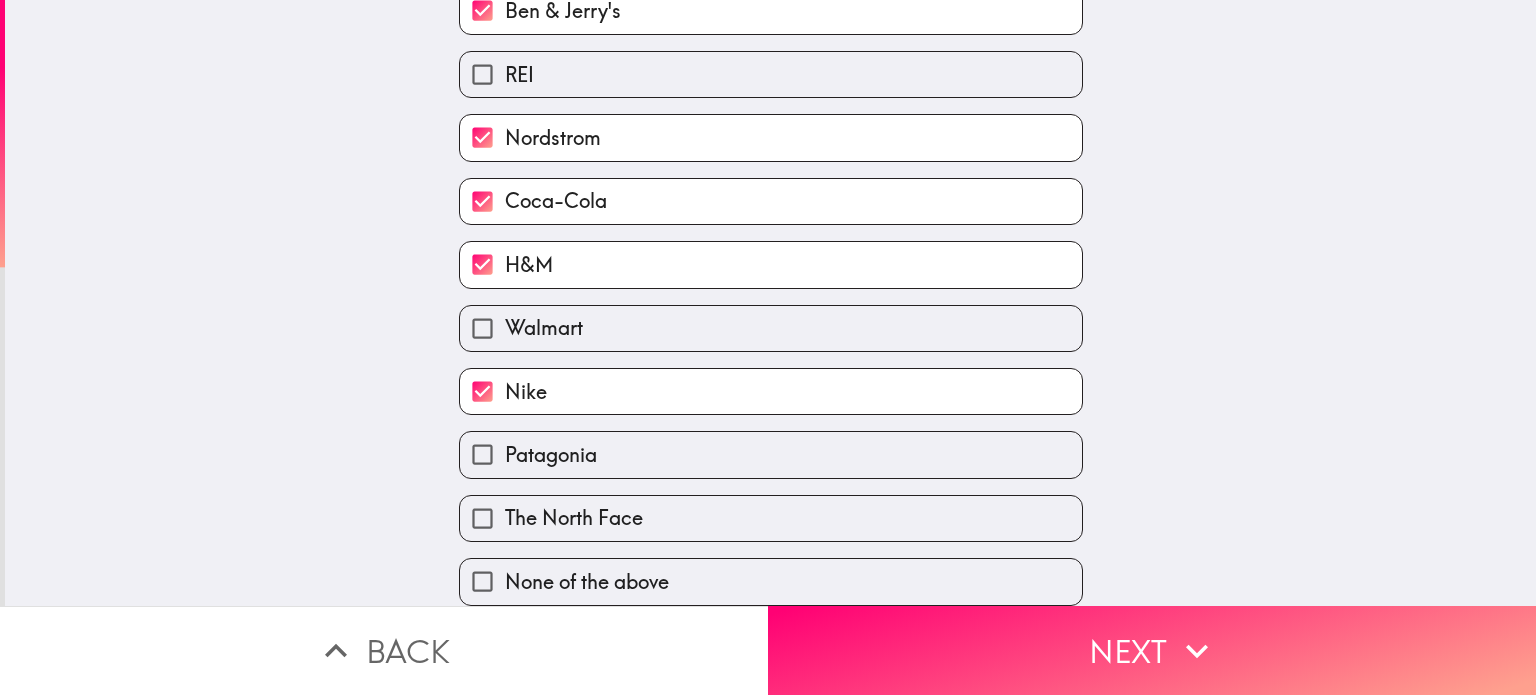 click on "Walmart" at bounding box center [771, 328] 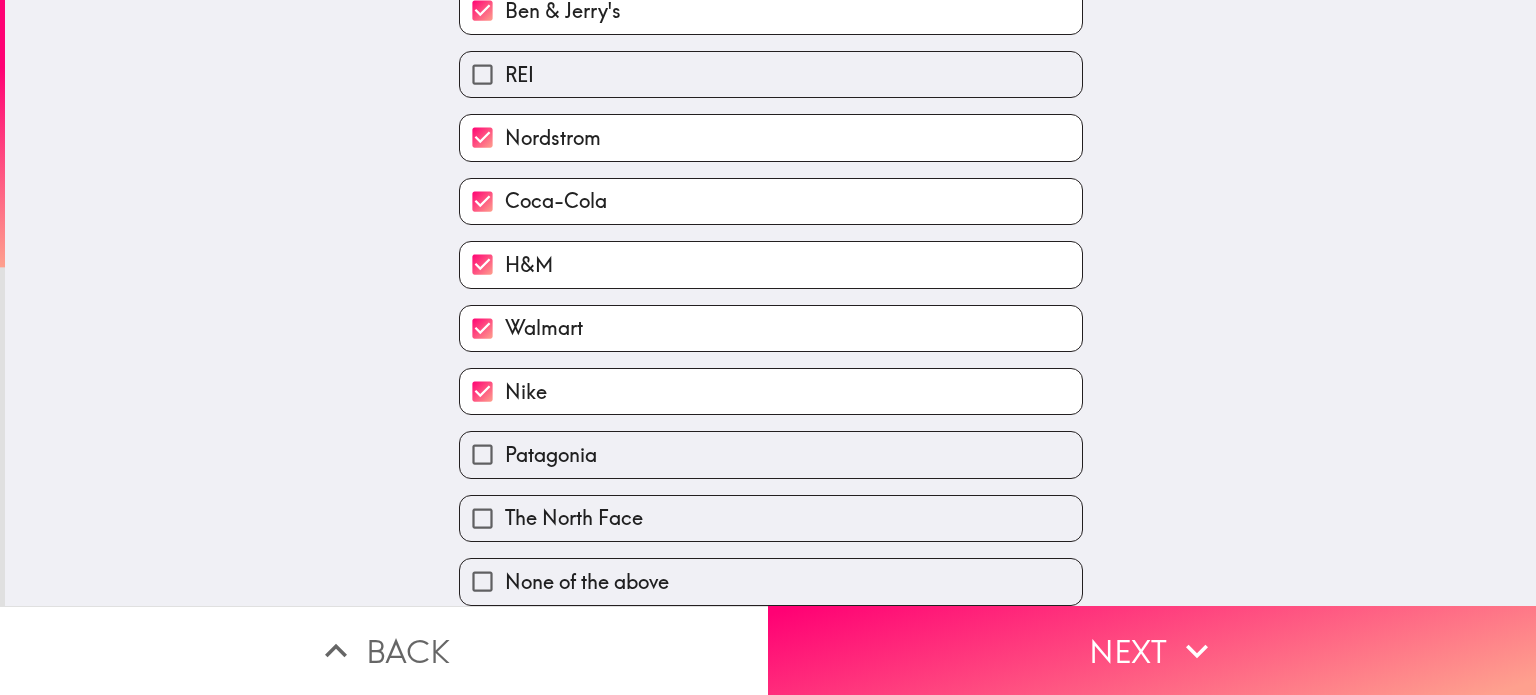 scroll, scrollTop: 0, scrollLeft: 0, axis: both 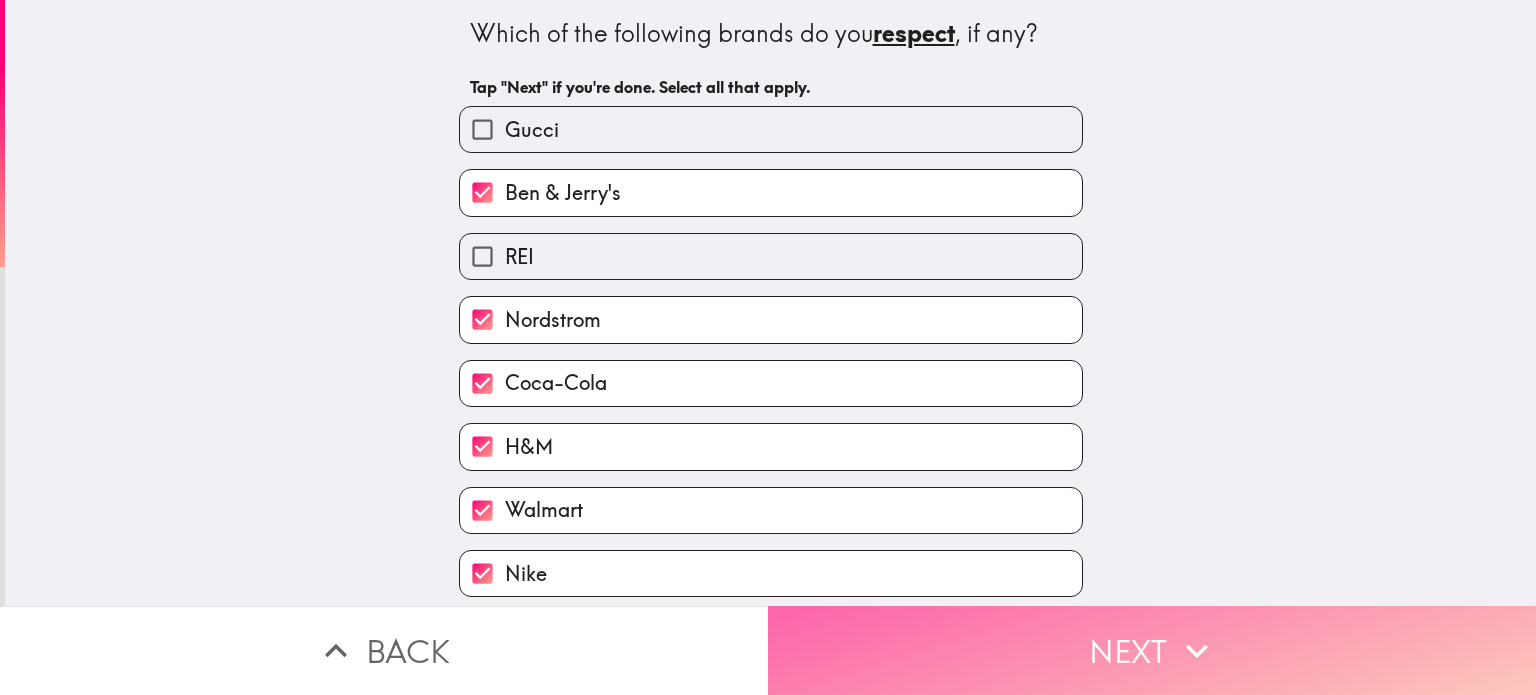 click on "Next" at bounding box center [1152, 650] 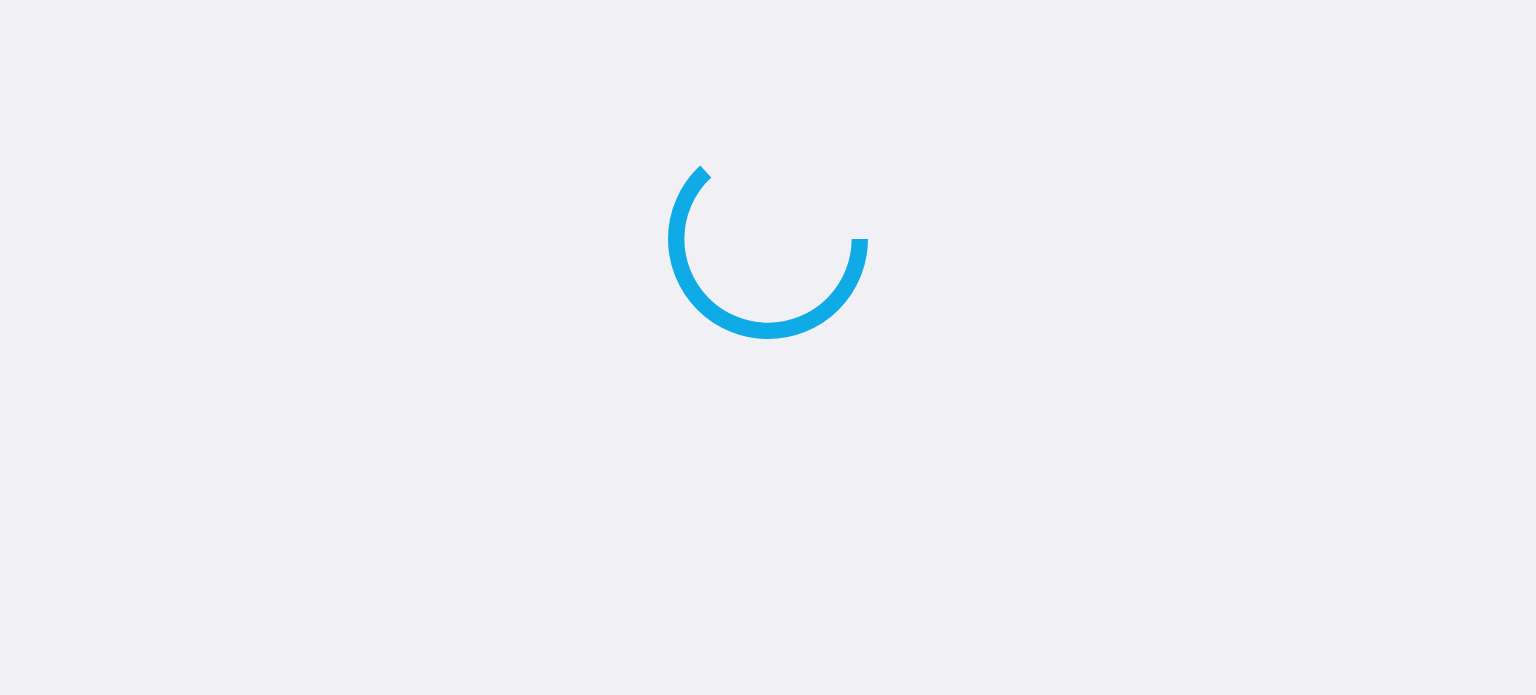 scroll, scrollTop: 0, scrollLeft: 0, axis: both 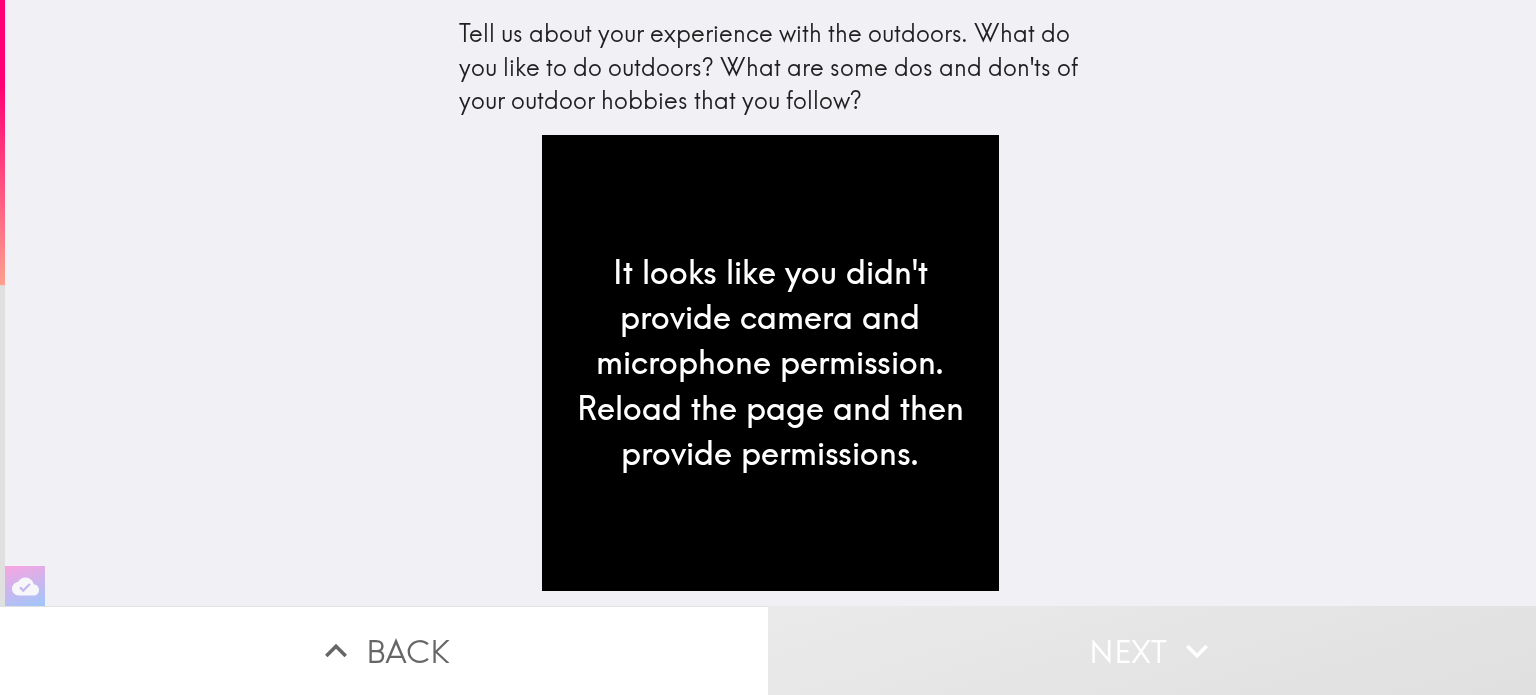 click on "It looks like you didn't provide camera and microphone permission. Reload the page and then provide permissions." at bounding box center [770, 363] 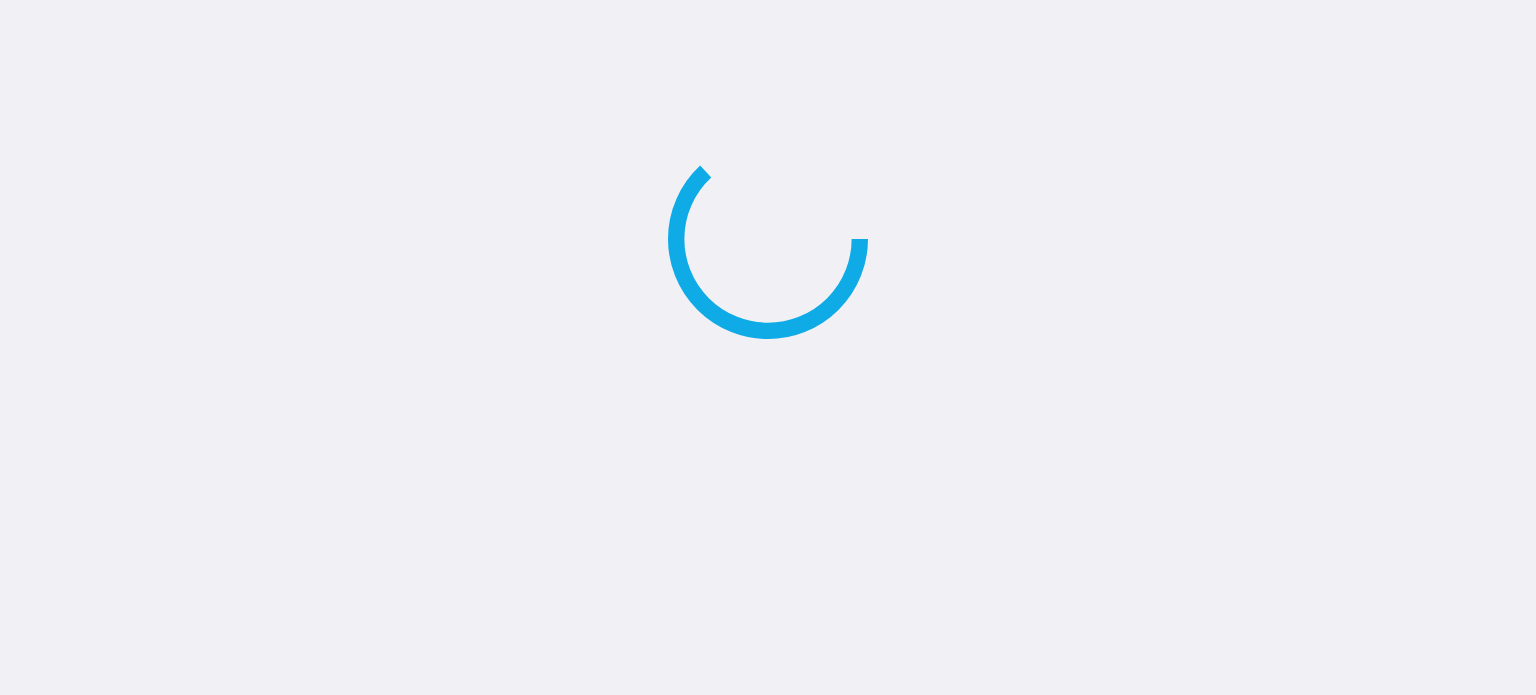 scroll, scrollTop: 0, scrollLeft: 0, axis: both 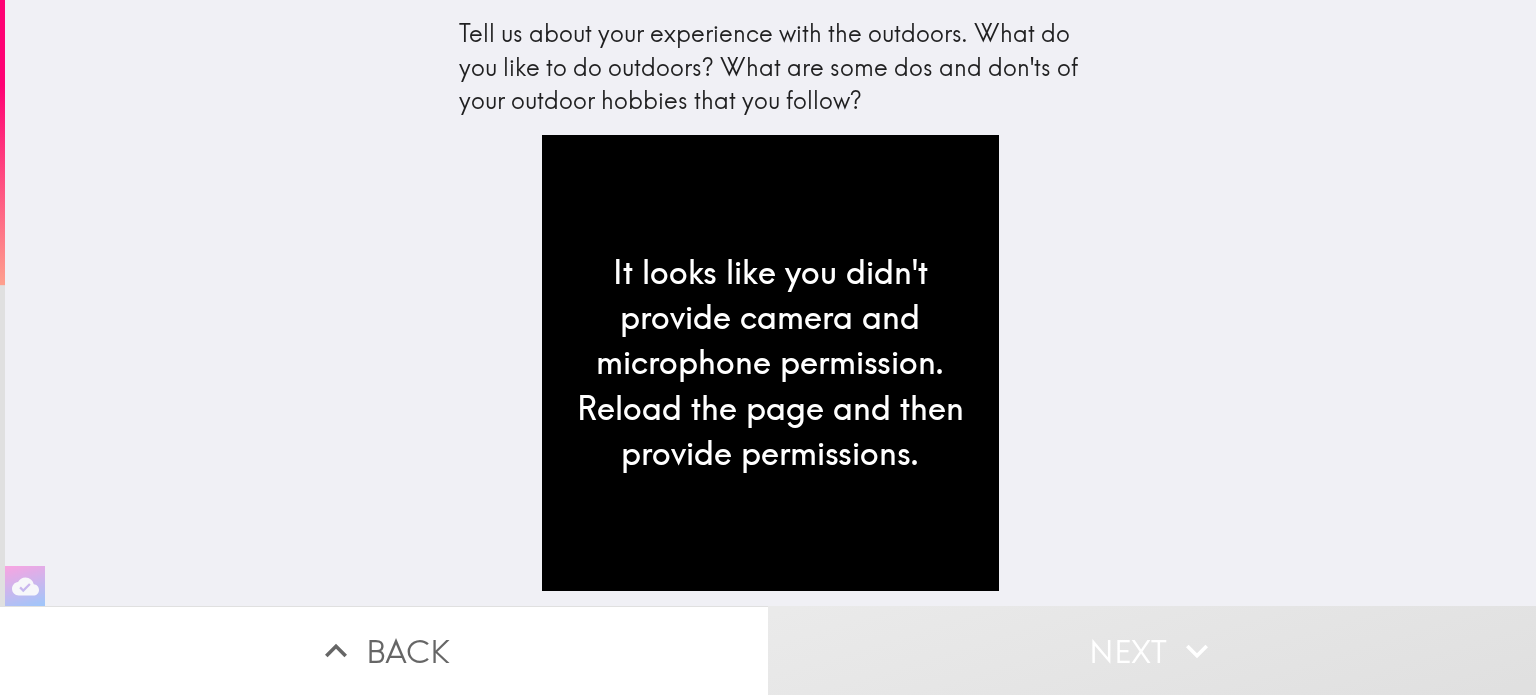 drag, startPoint x: 1264, startPoint y: 3, endPoint x: 1044, endPoint y: 318, distance: 384.22 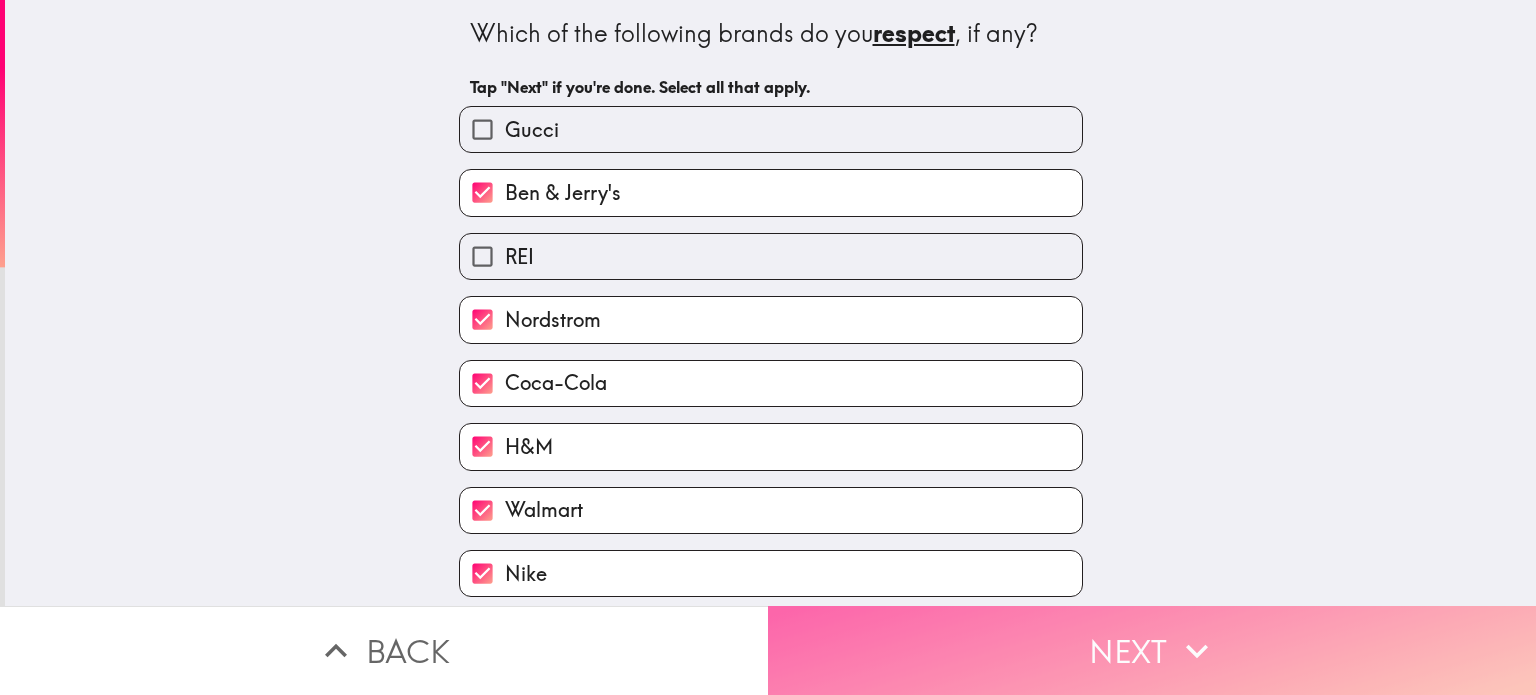 click on "Next" at bounding box center (1152, 650) 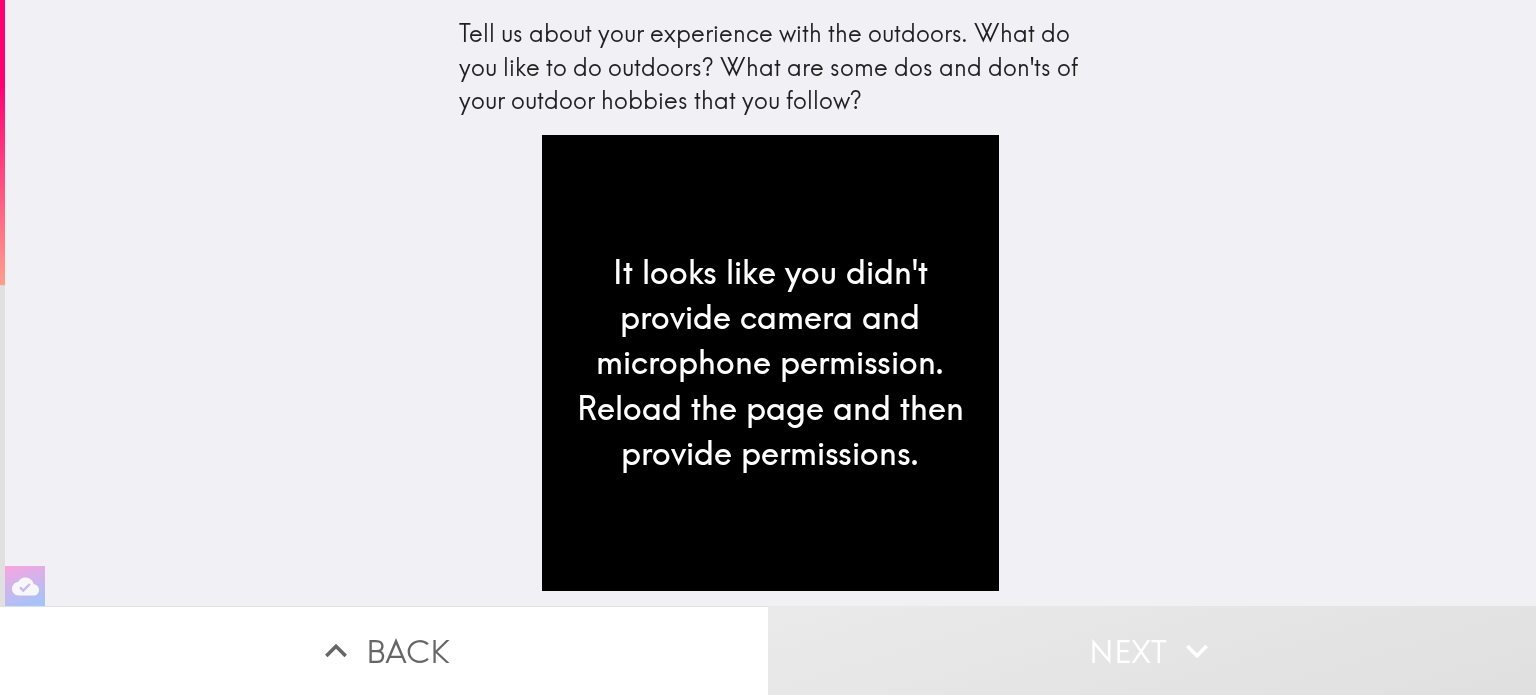 click on "It looks like you didn't provide camera and microphone permission. Reload the page and then provide permissions." at bounding box center [771, 370] 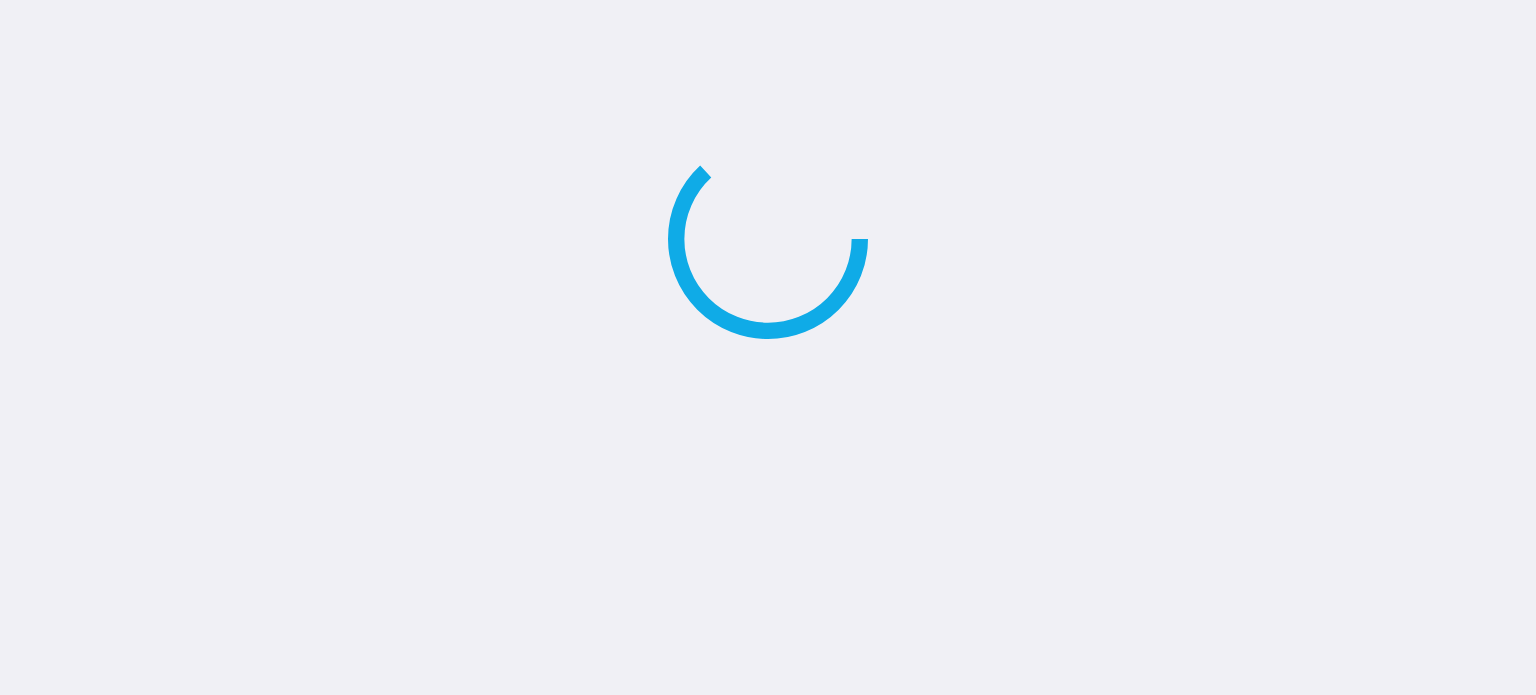 scroll, scrollTop: 0, scrollLeft: 0, axis: both 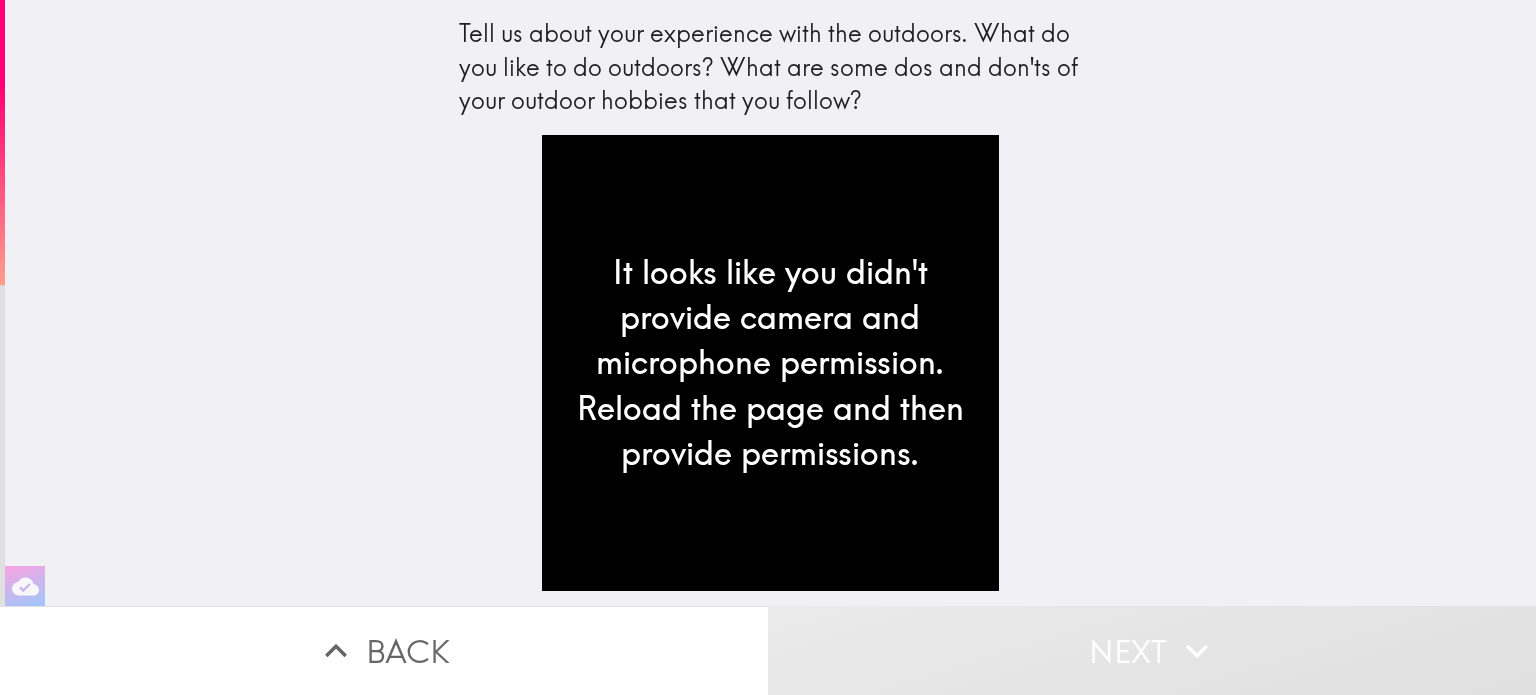 click on "Tell us about your experience with the outdoors. What do you like to do outdoors? What are some dos and don'ts of your outdoor hobbies that you follow? It looks like you didn't provide camera and microphone permission. Reload the page and then provide permissions." at bounding box center [770, 303] 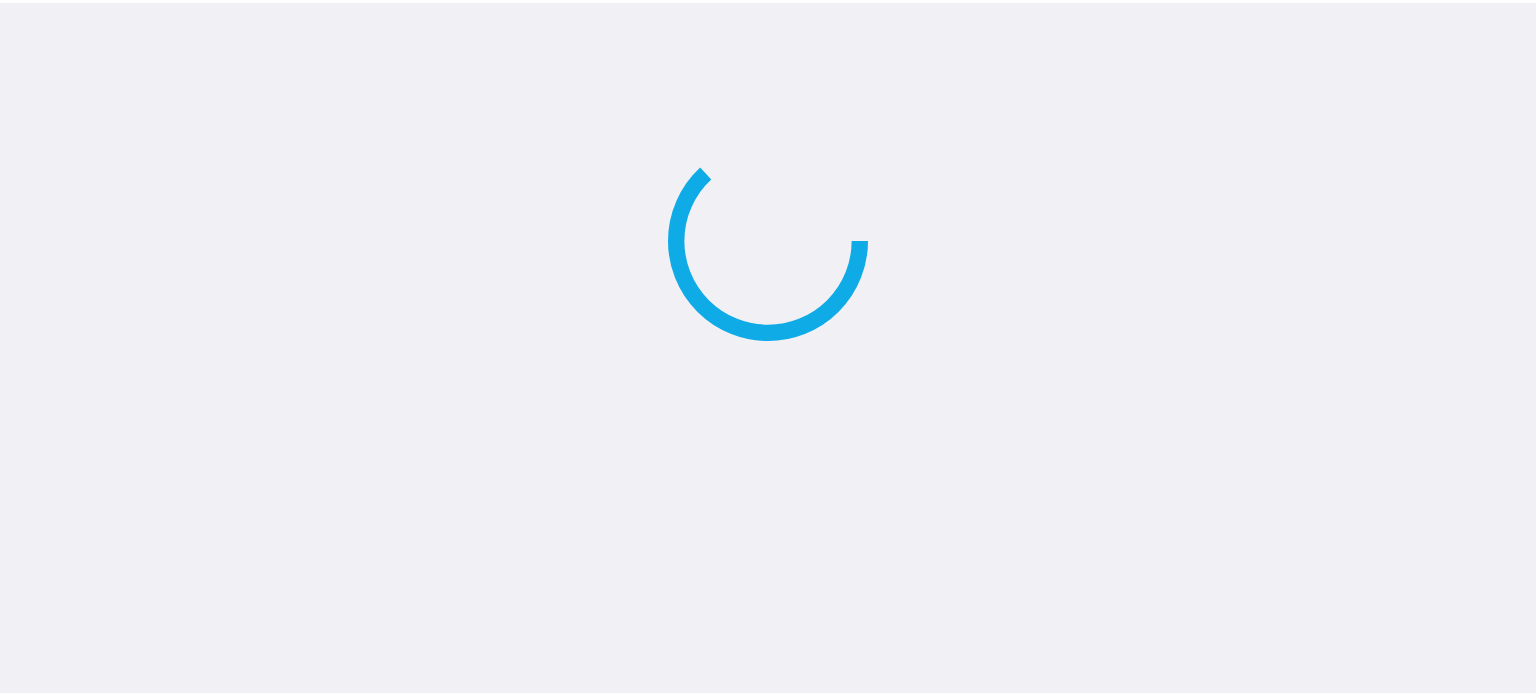 scroll, scrollTop: 0, scrollLeft: 0, axis: both 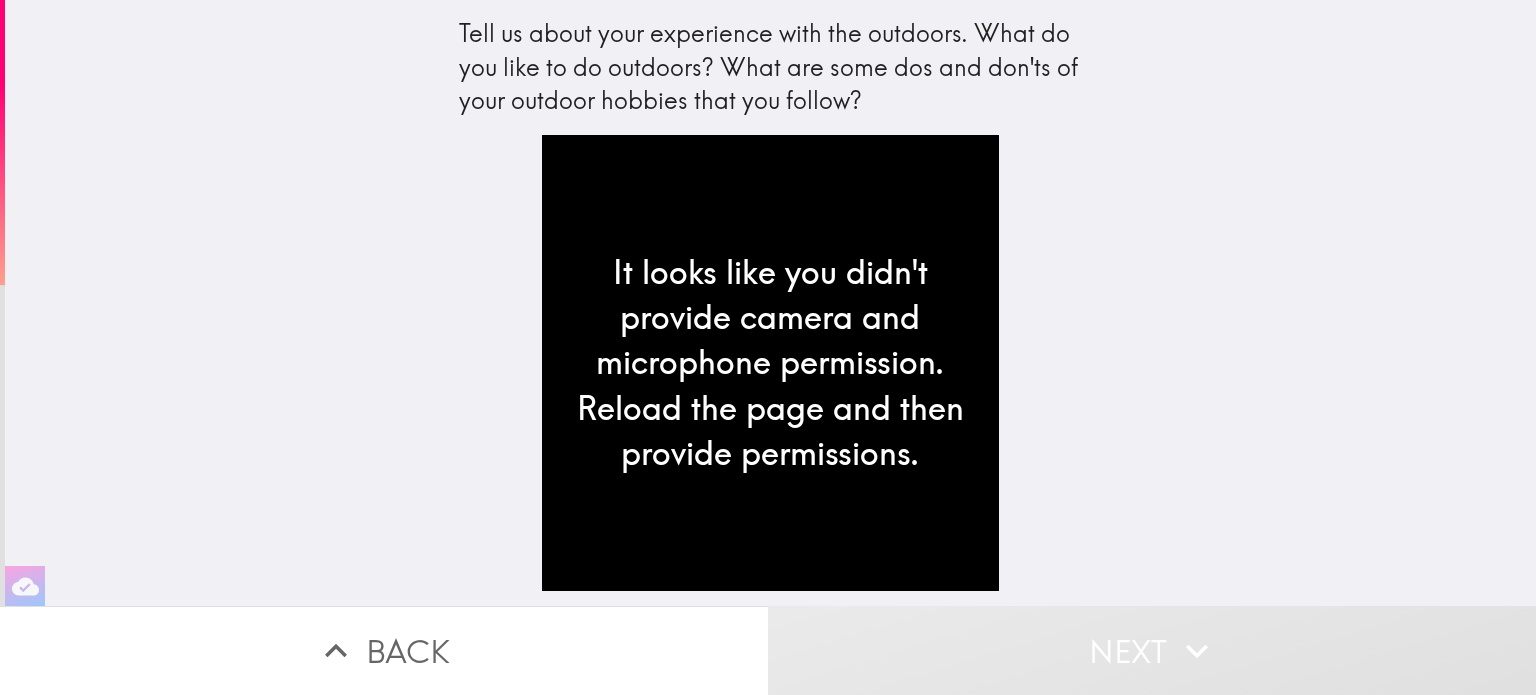 click on "It looks like you didn't provide camera and microphone permission. Reload the page and then provide permissions." at bounding box center [770, 363] 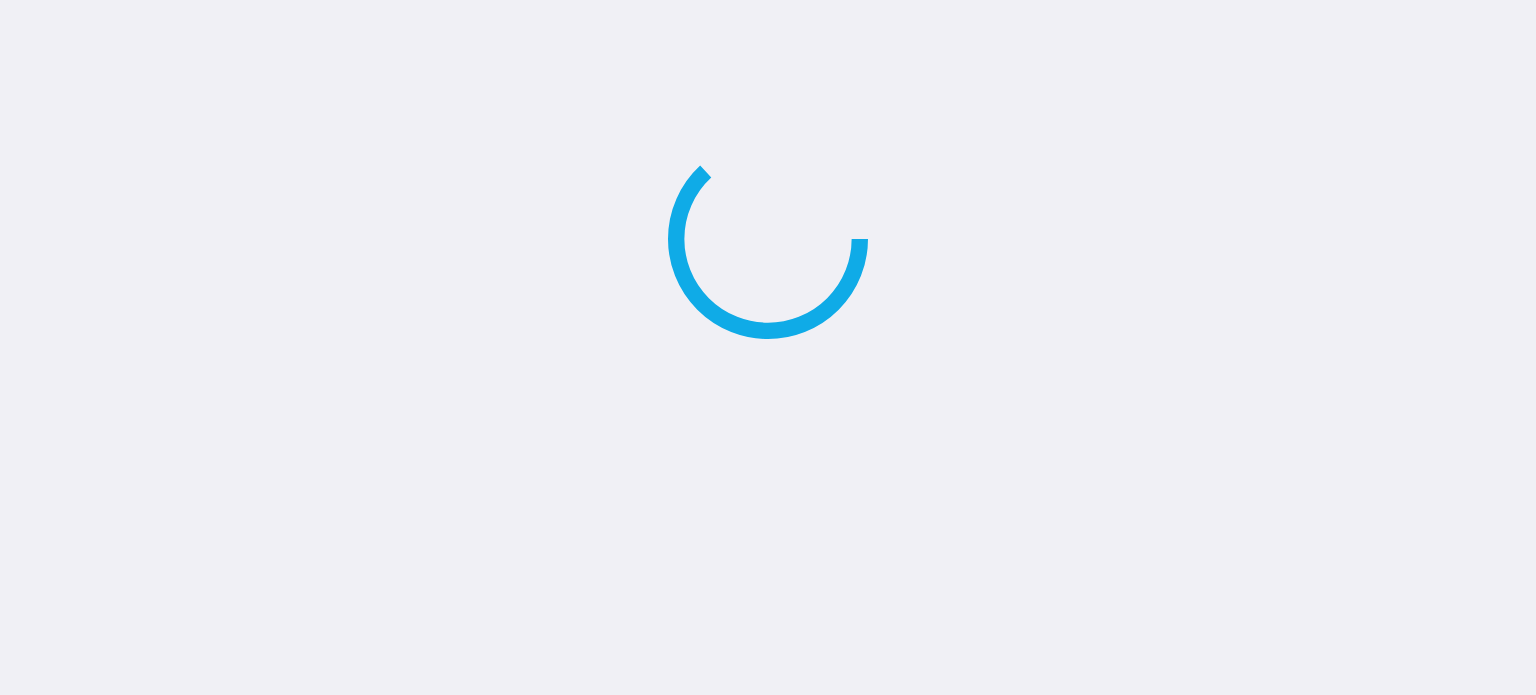 scroll, scrollTop: 0, scrollLeft: 0, axis: both 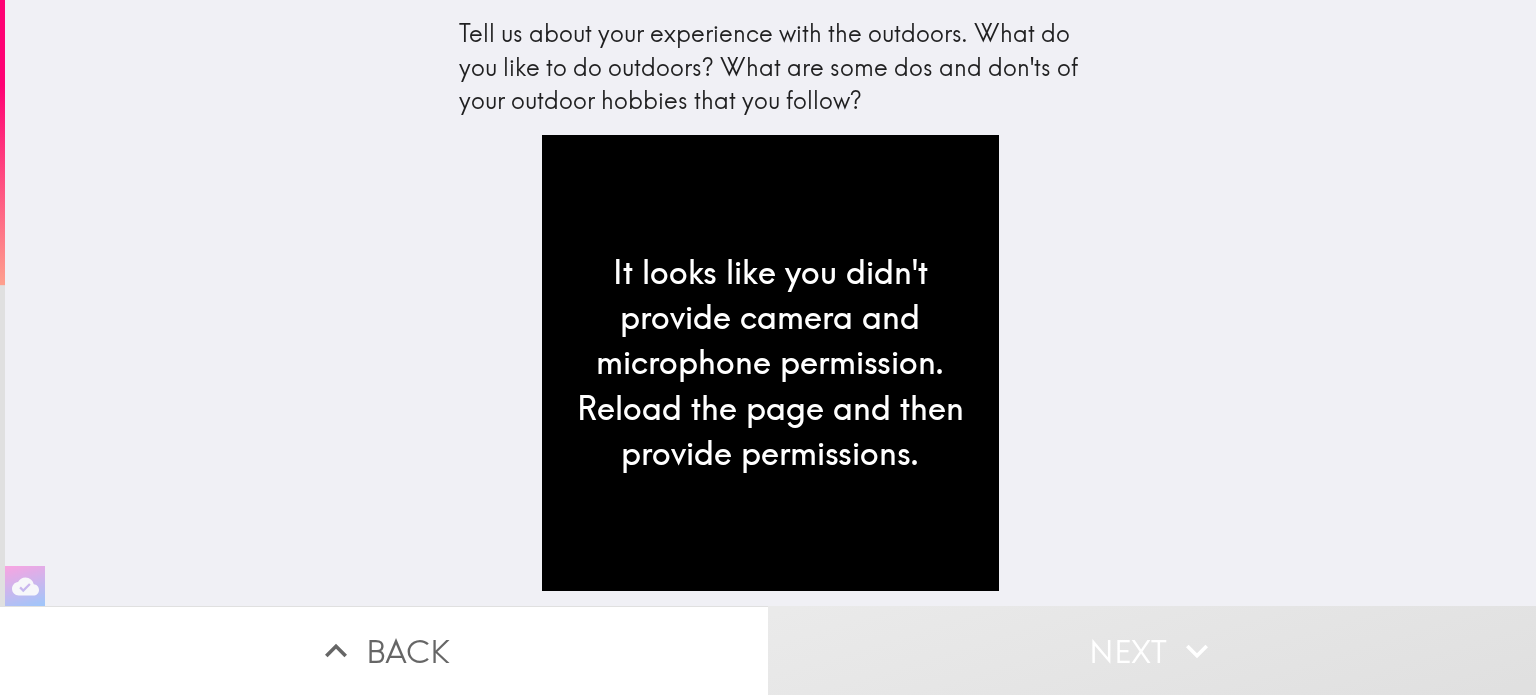 click on "Tell us about your experience with the outdoors. What do you like to do outdoors? What are some dos and don'ts of your outdoor hobbies that you follow?" at bounding box center [771, 67] 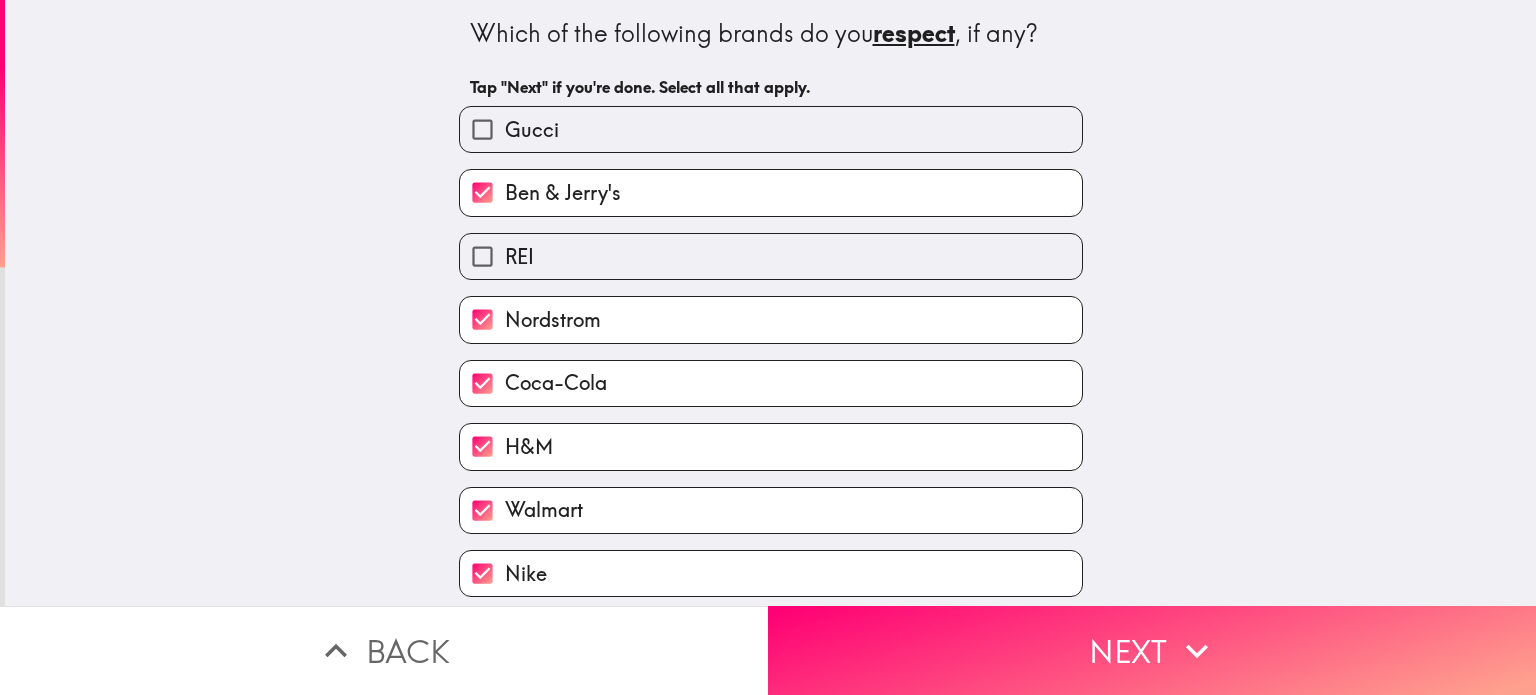 click on "Back" at bounding box center [384, 650] 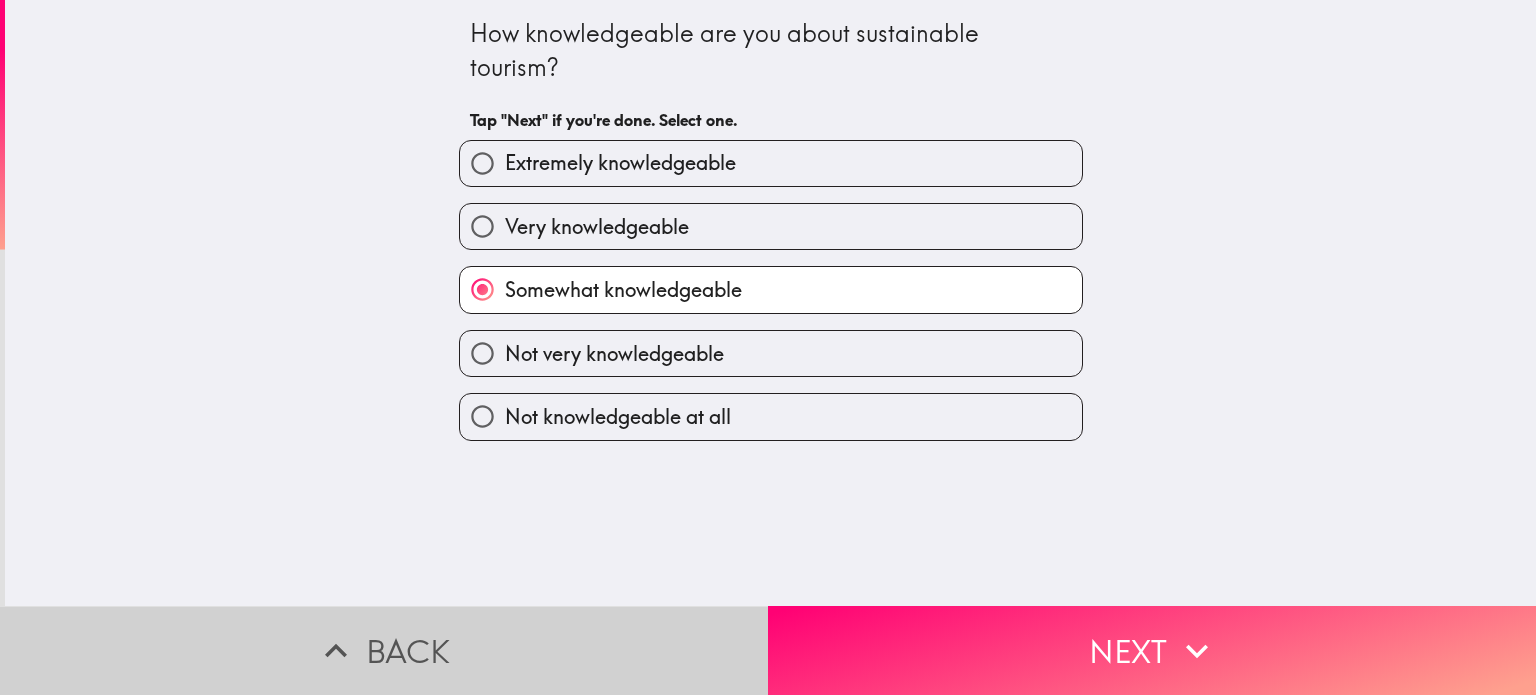 click on "Back" at bounding box center (384, 650) 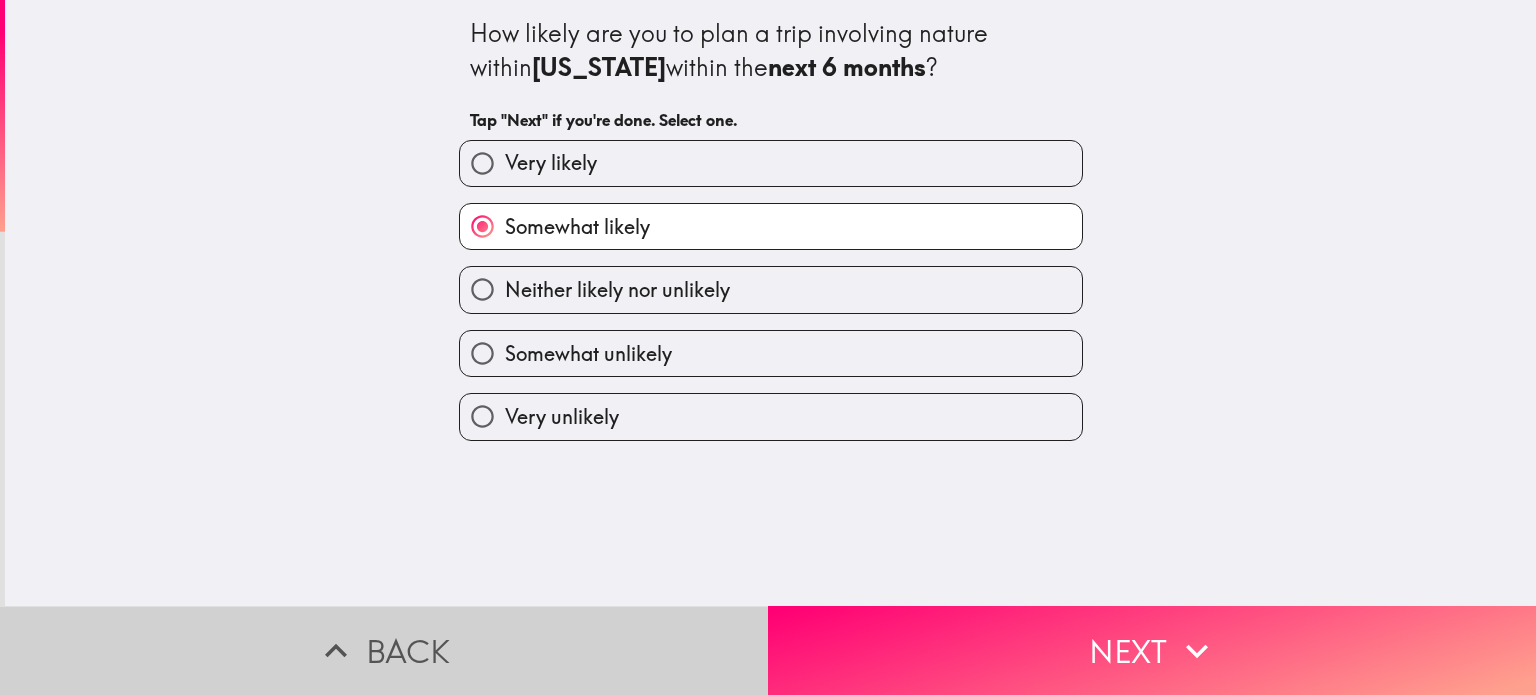 click on "Back" at bounding box center (384, 650) 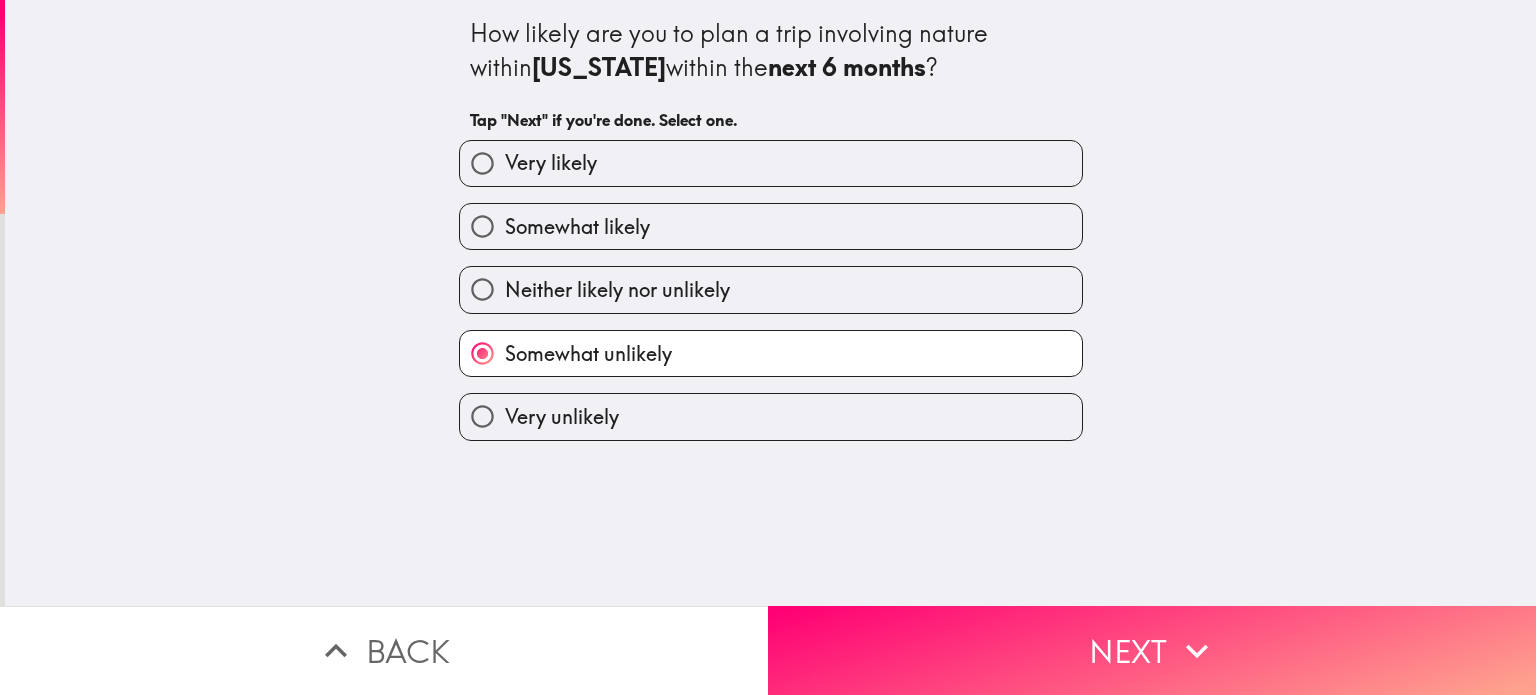 click on "Back" at bounding box center [384, 650] 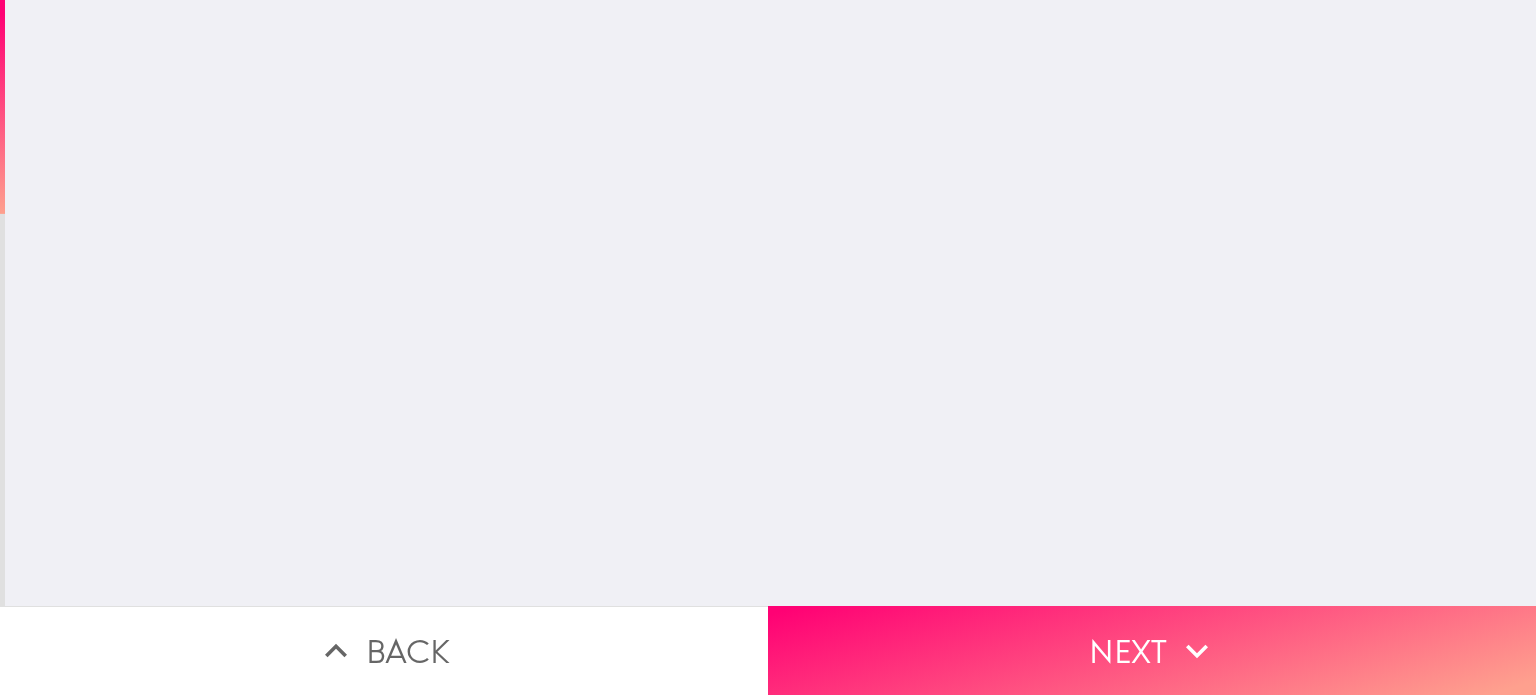 click on "Back" at bounding box center (384, 650) 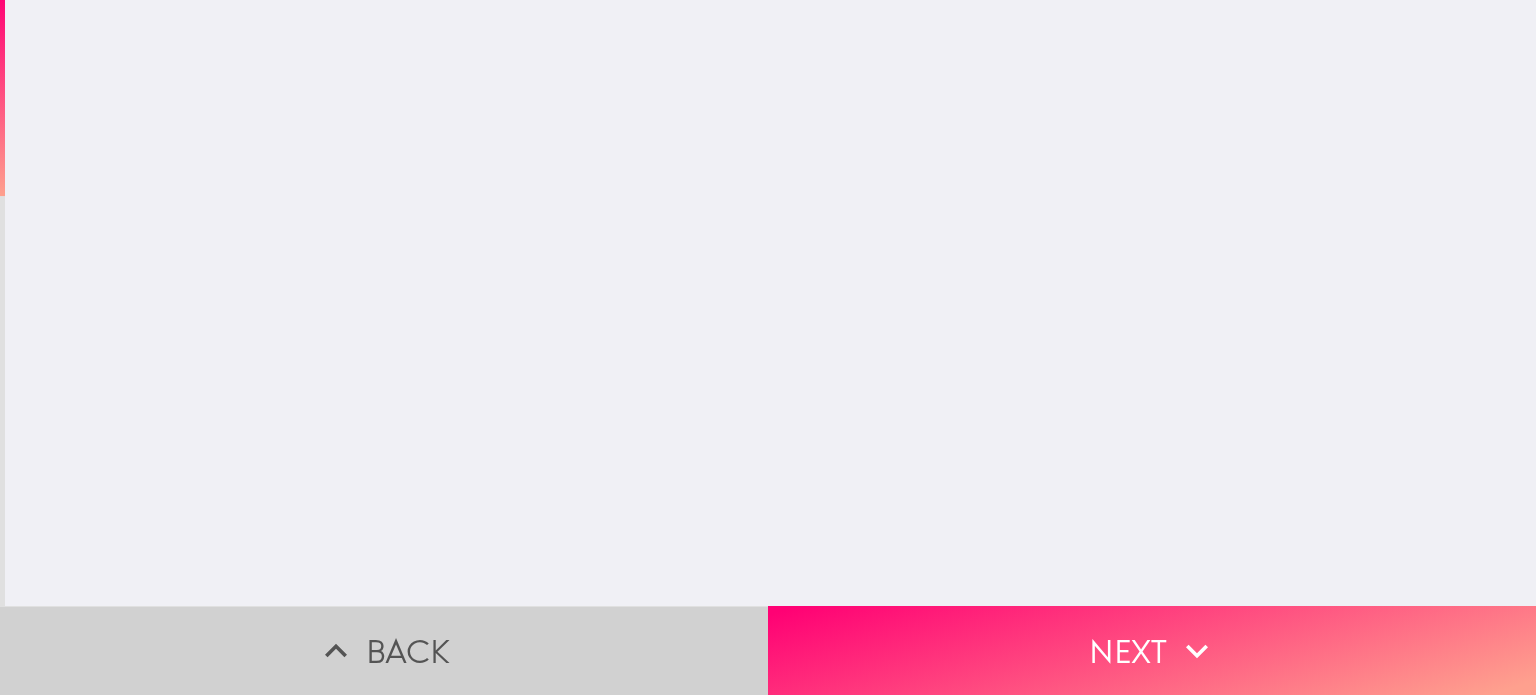 click on "Back" at bounding box center (384, 650) 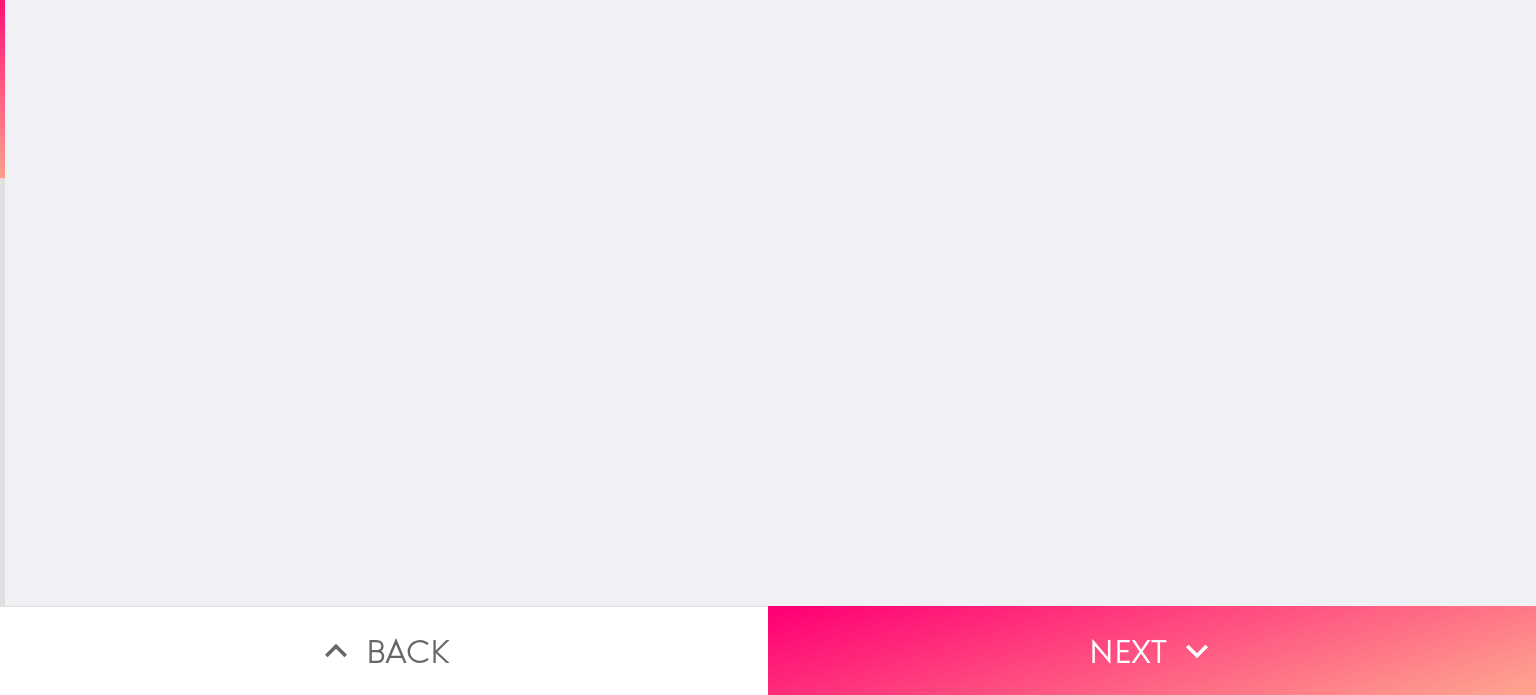 click on "Back" at bounding box center [384, 650] 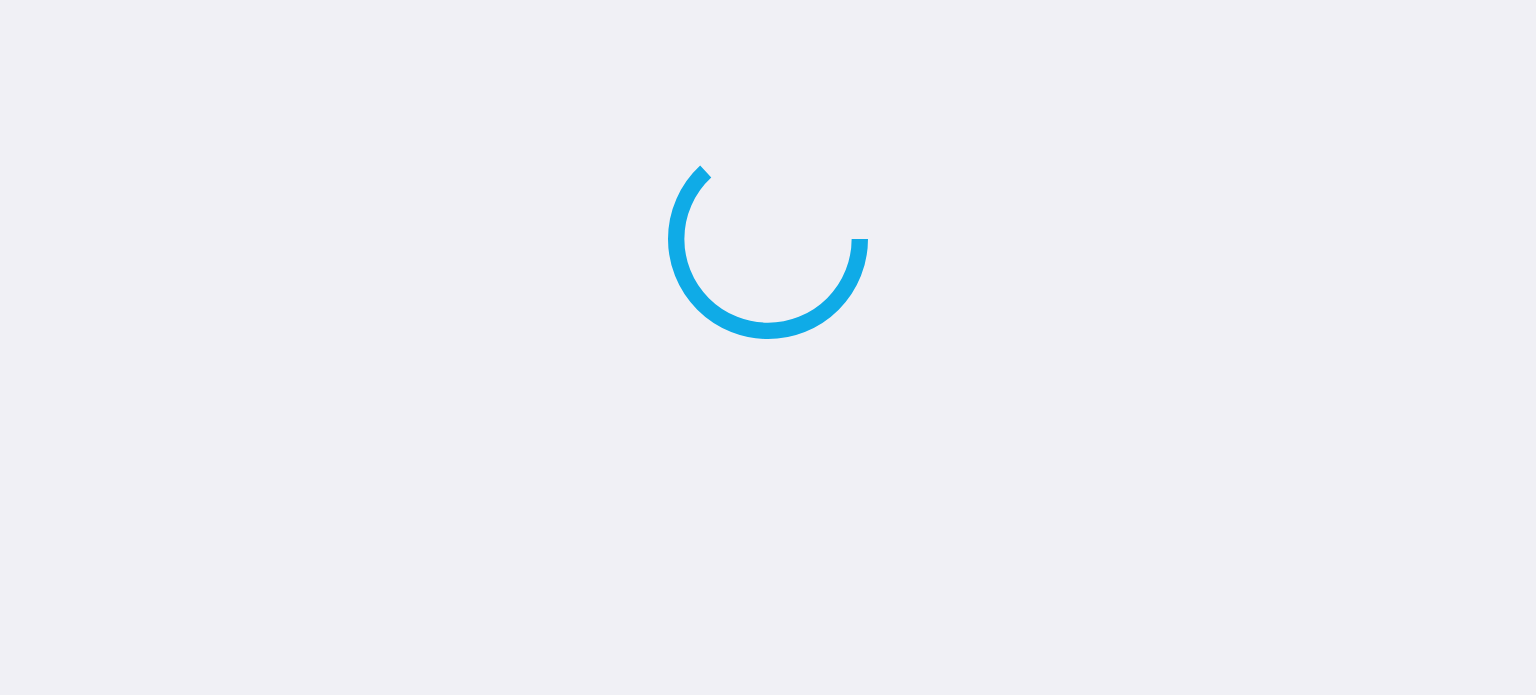scroll, scrollTop: 0, scrollLeft: 0, axis: both 